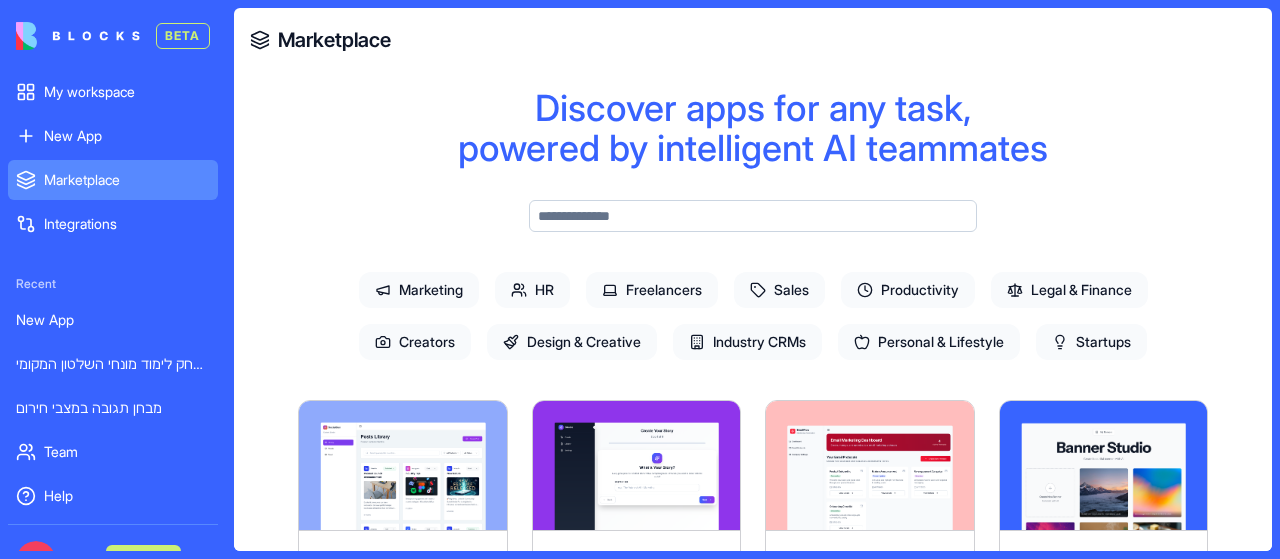 scroll, scrollTop: 0, scrollLeft: 0, axis: both 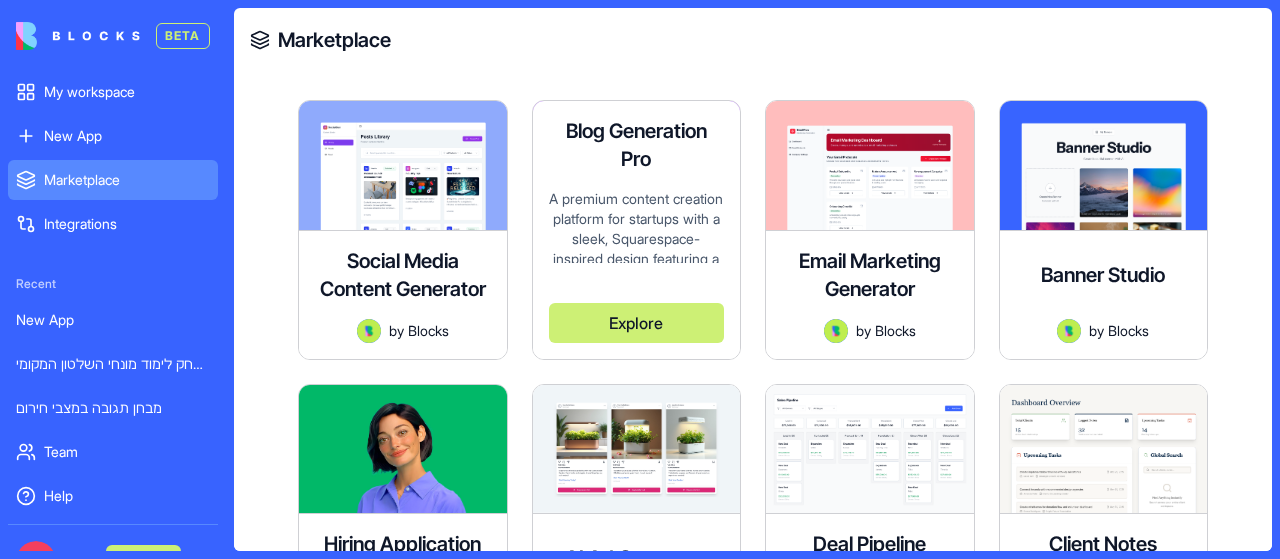click on "A premium content creation platform for startups with a sleek, Squarespace-inspired design featuring a collapsible sidebar and modern UI elements" at bounding box center (637, 226) 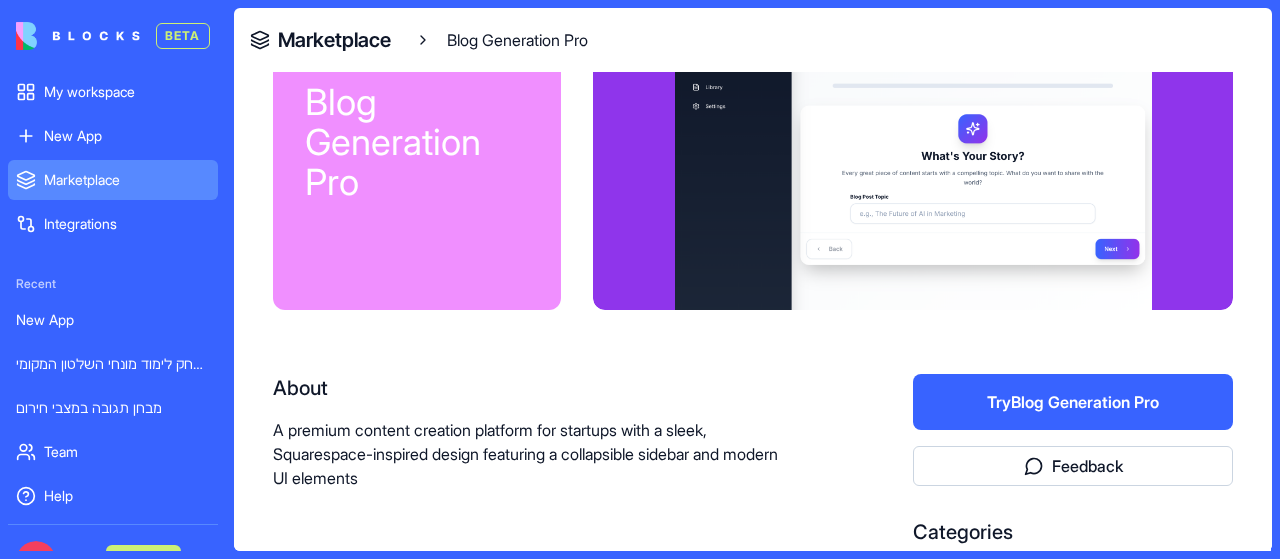 scroll, scrollTop: 200, scrollLeft: 0, axis: vertical 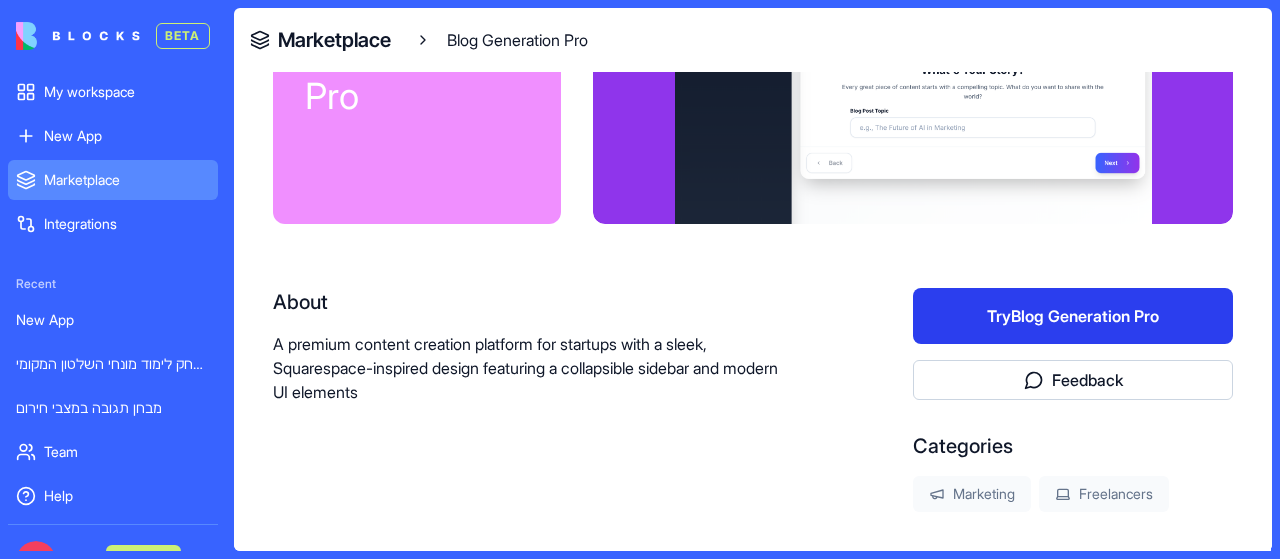 click on "Try  Blog Generation Pro" at bounding box center [1073, 316] 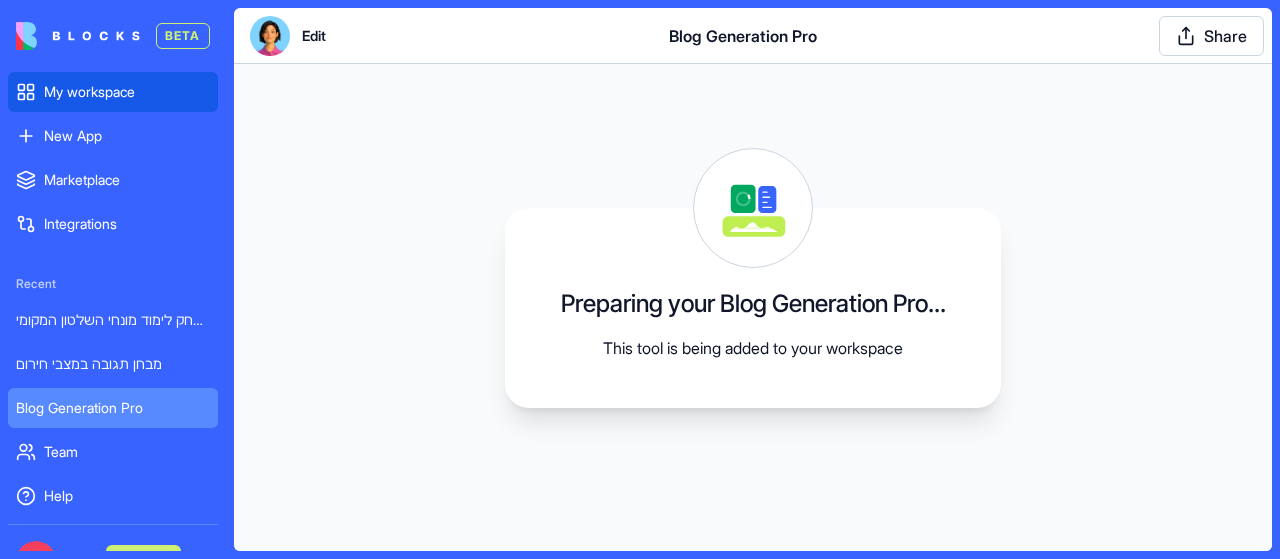 click on "My workspace" at bounding box center (127, 92) 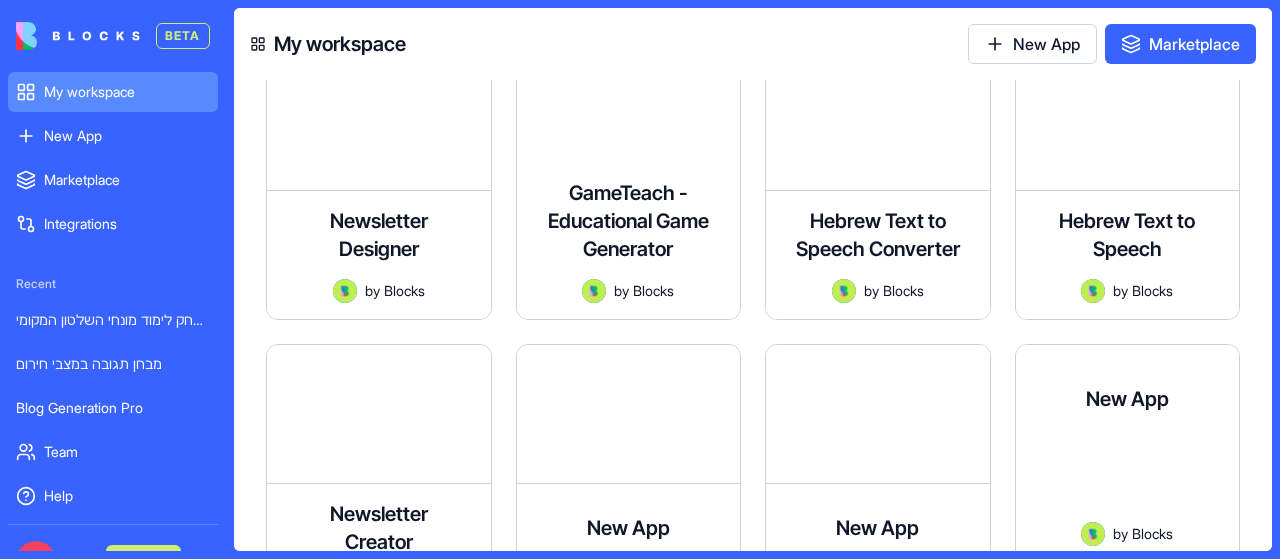 scroll, scrollTop: 0, scrollLeft: 0, axis: both 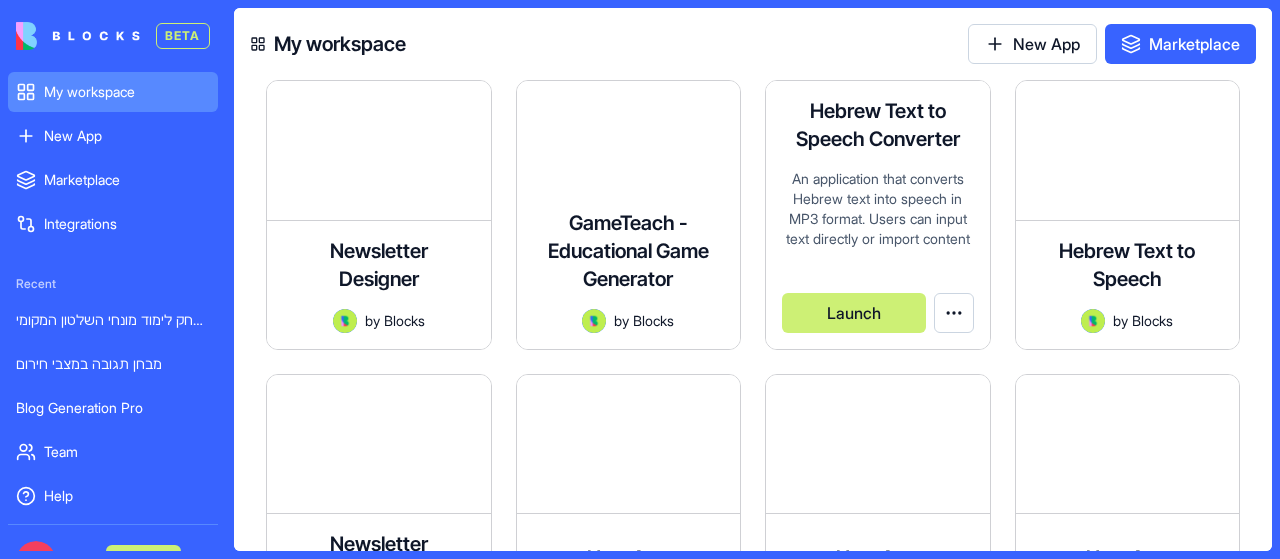 click on "An application that converts Hebrew text into speech in MP3 format. Users can input text directly or import content from tables, then convert it to audio files for download and future reference." at bounding box center (878, 211) 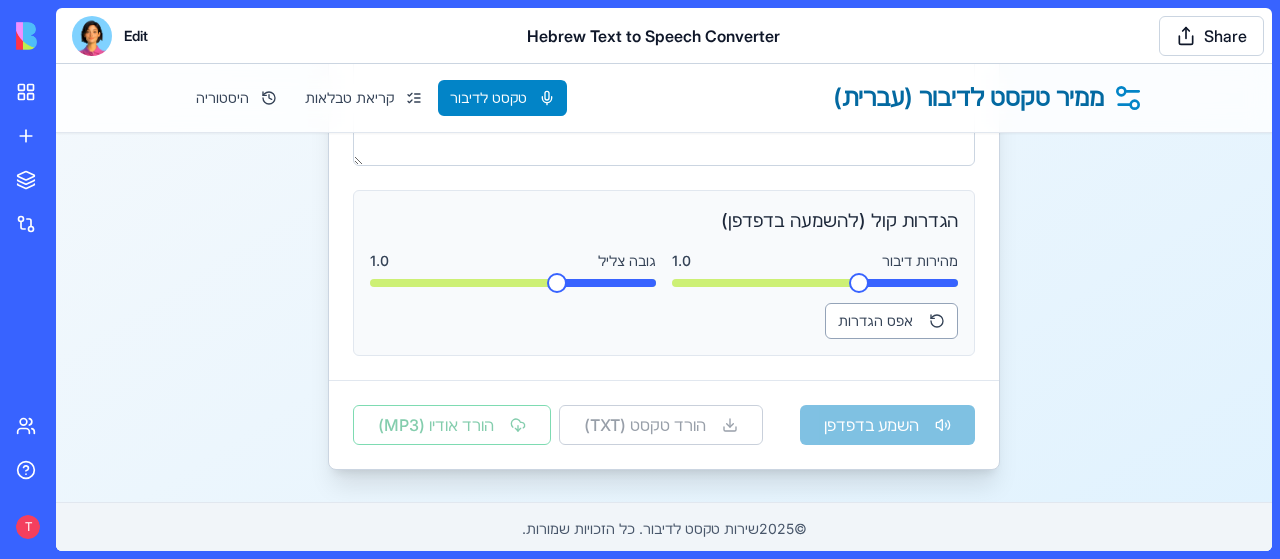 scroll, scrollTop: 0, scrollLeft: 0, axis: both 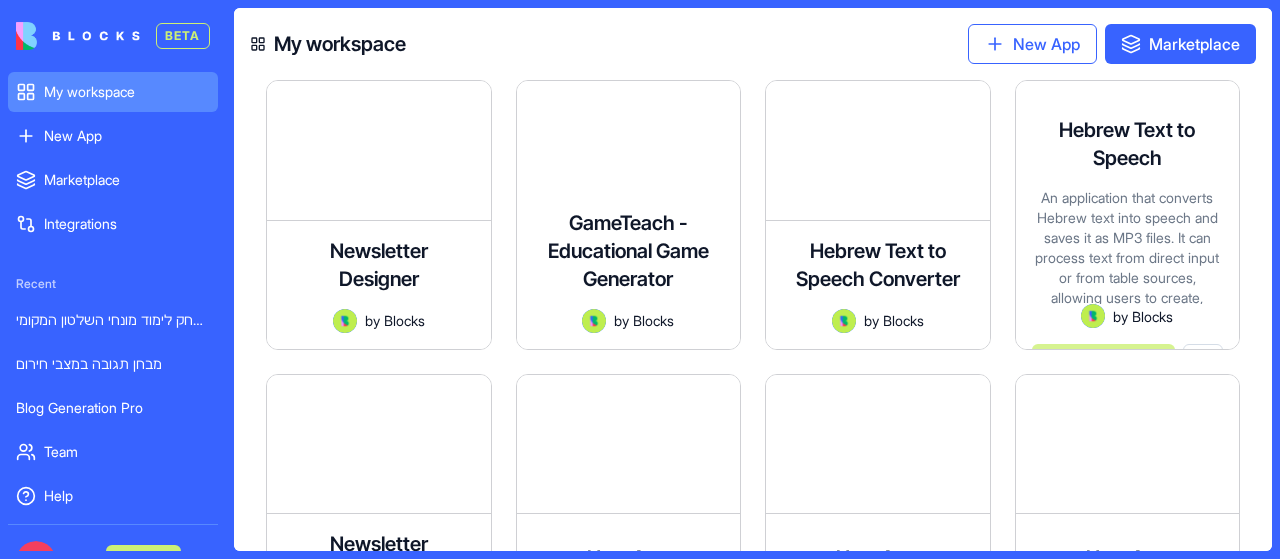 click on "New App" at bounding box center (1032, 44) 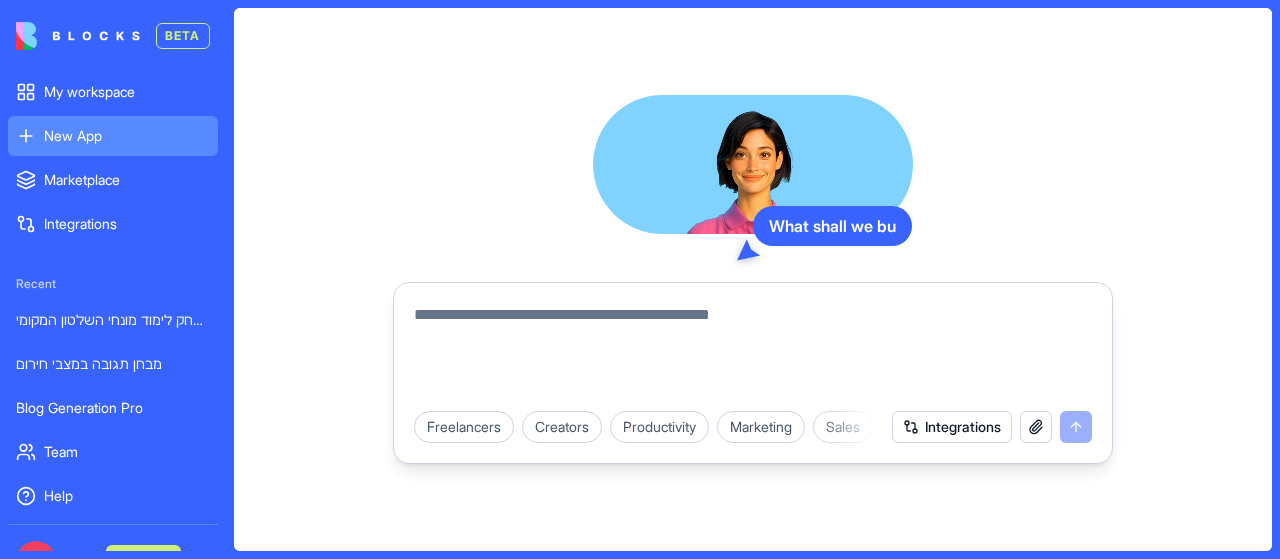 click at bounding box center (753, 351) 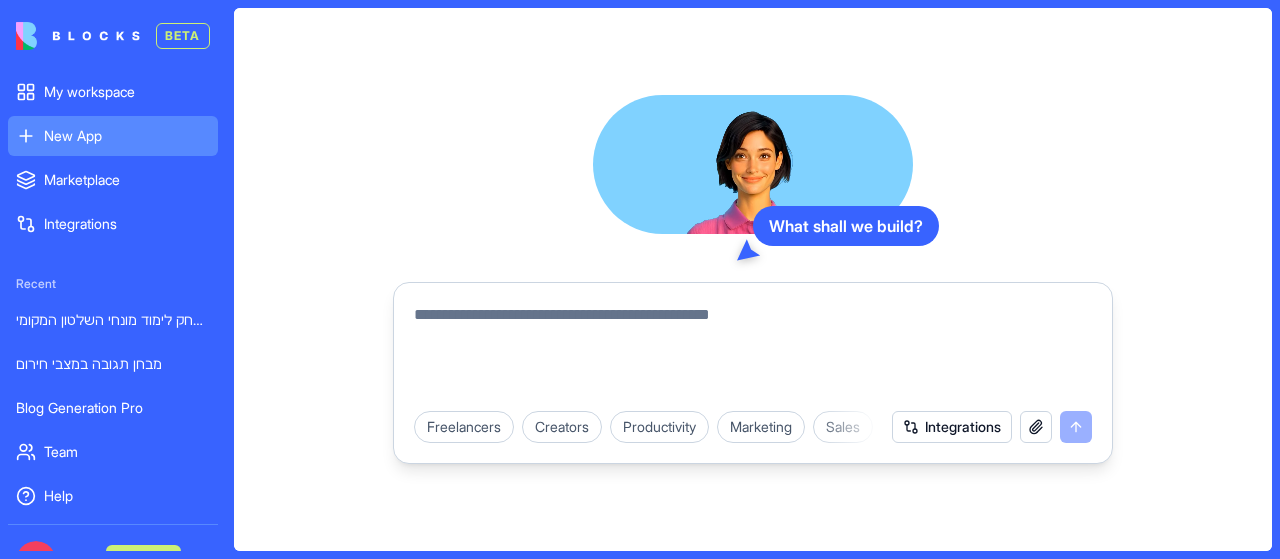type on "*" 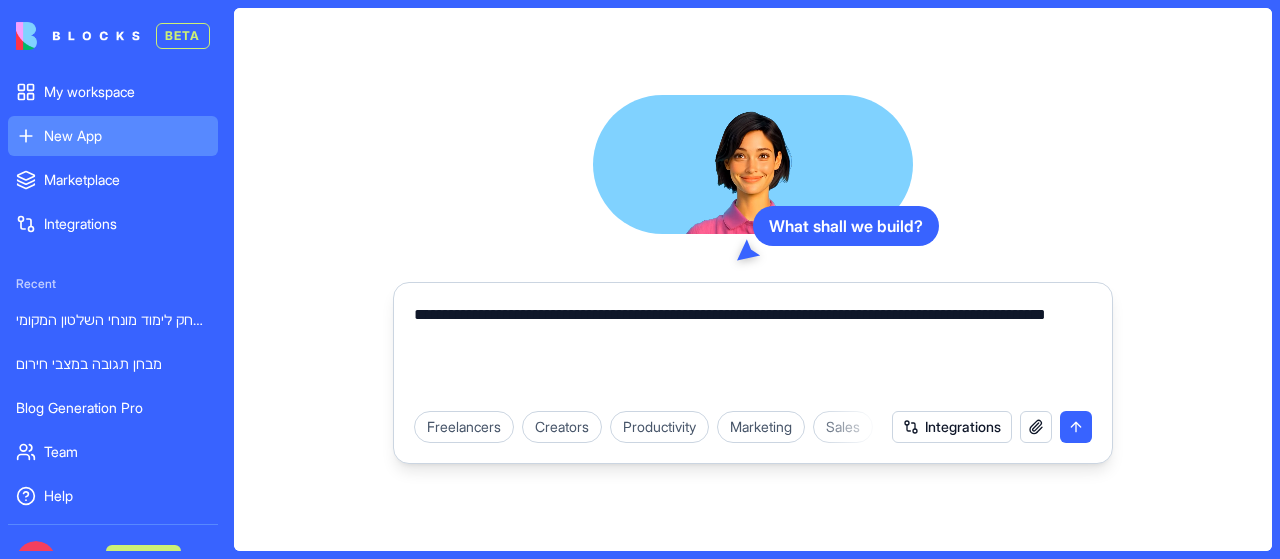 click on "**********" at bounding box center [753, 351] 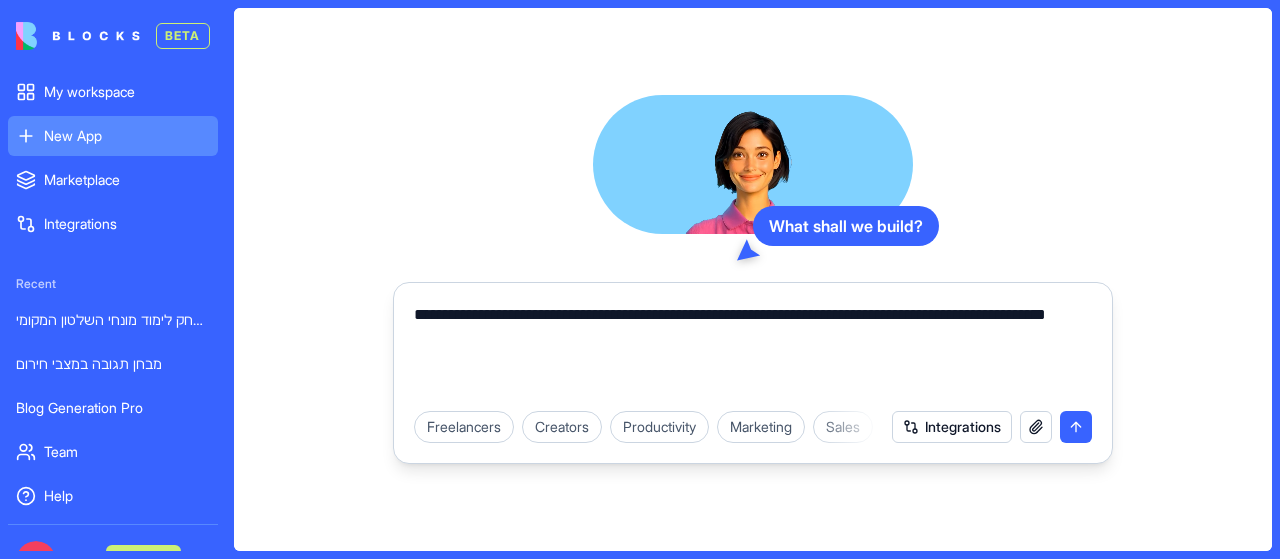 click on "**********" at bounding box center [753, 351] 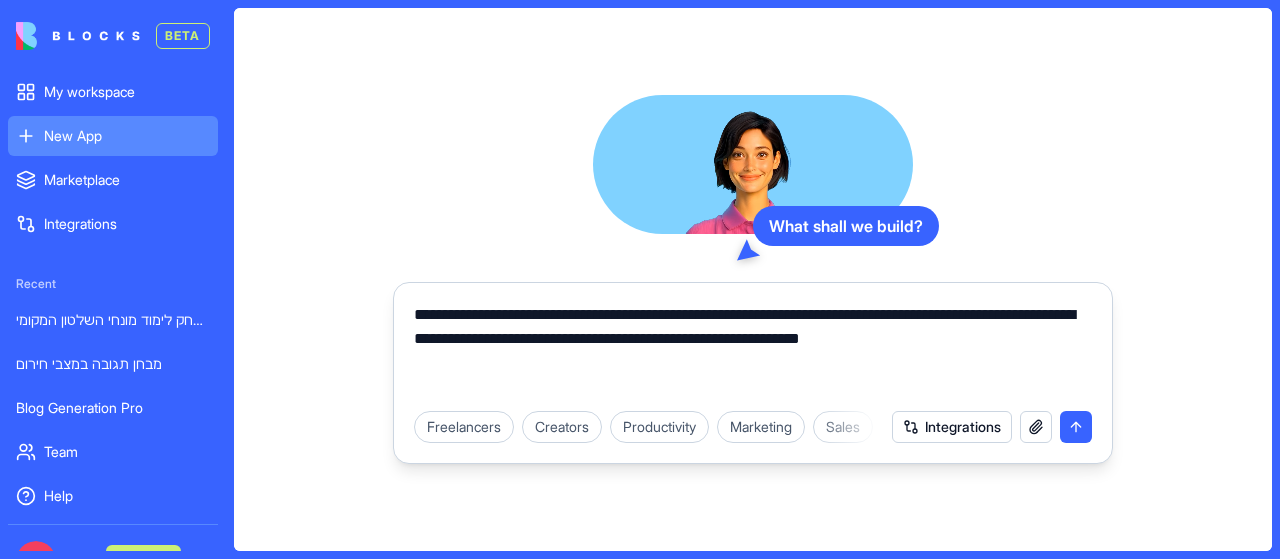 click on "**********" at bounding box center [753, 351] 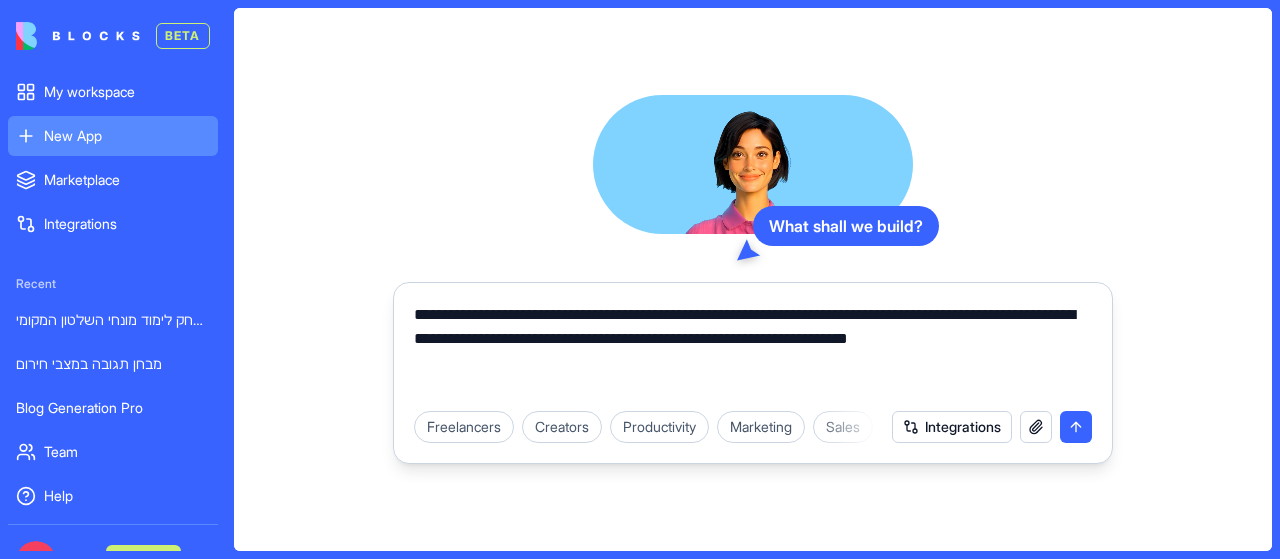 click on "**********" at bounding box center [753, 351] 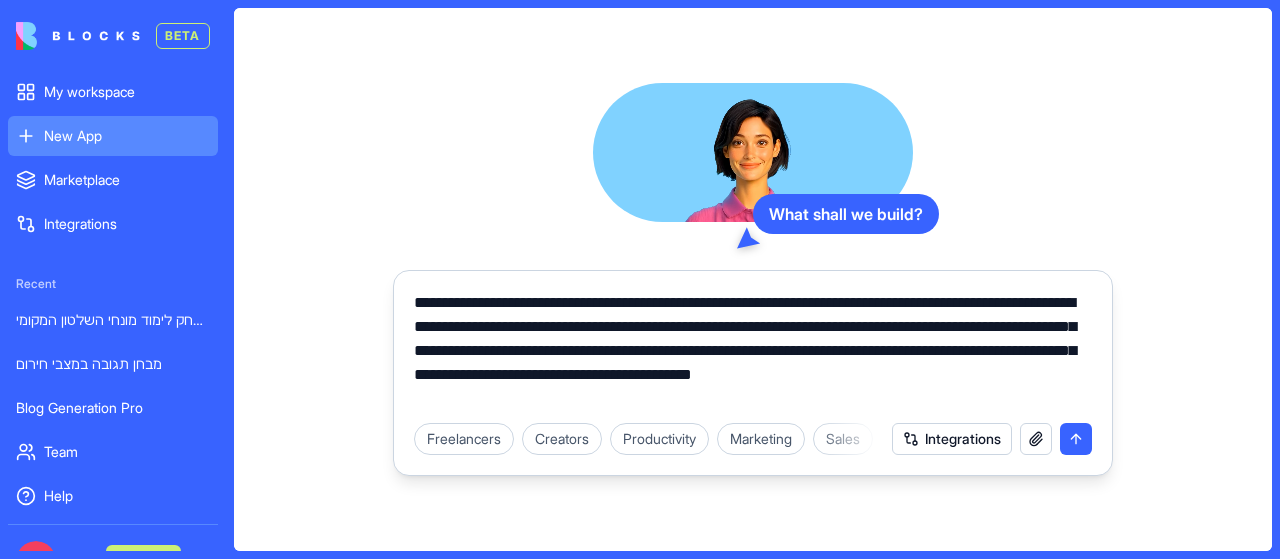 click on "**********" at bounding box center [753, 351] 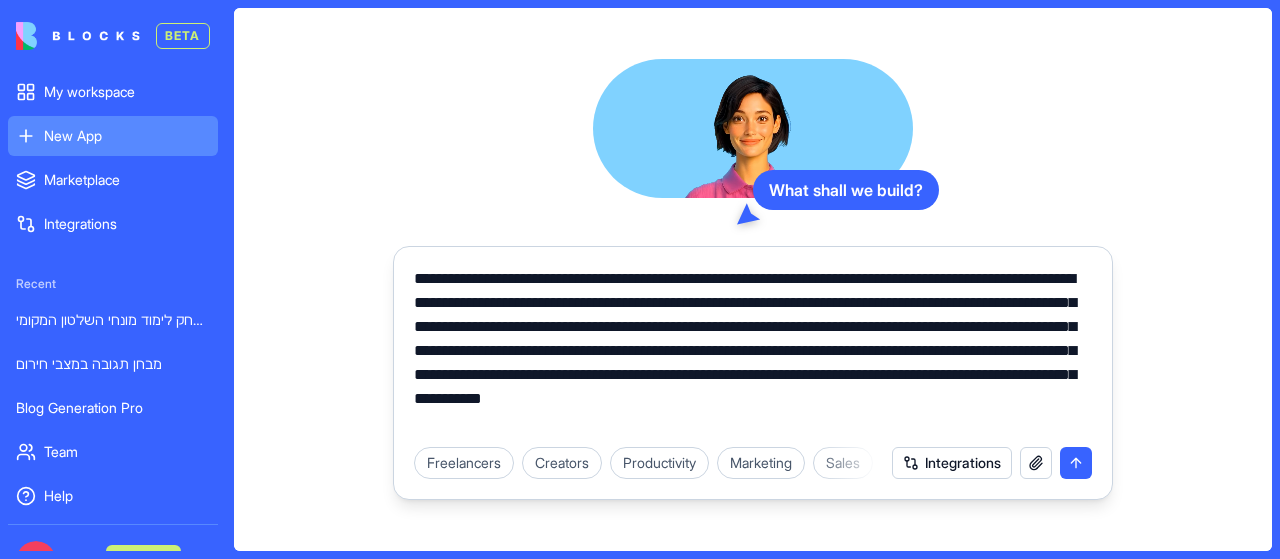 click on "**********" at bounding box center (753, 351) 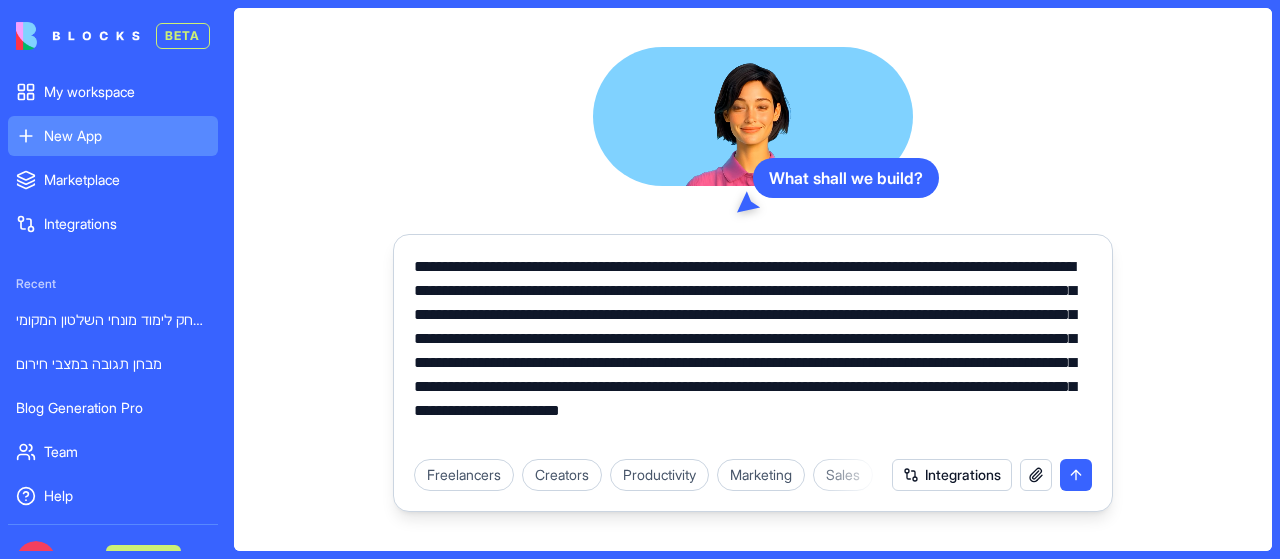 click on "**********" at bounding box center (753, 351) 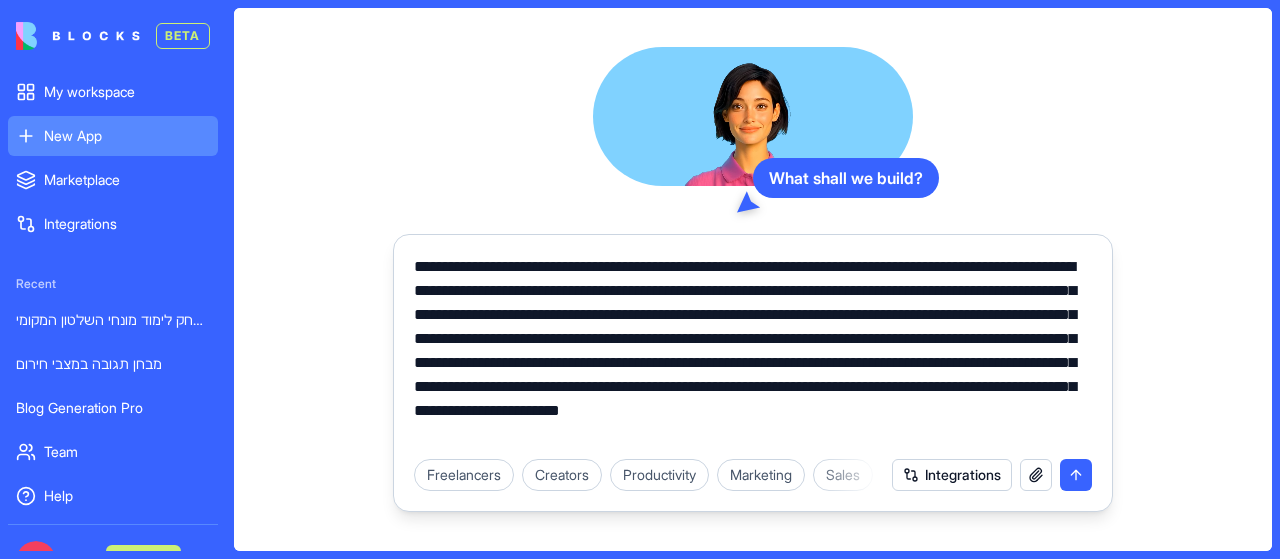 click on "**********" at bounding box center (753, 351) 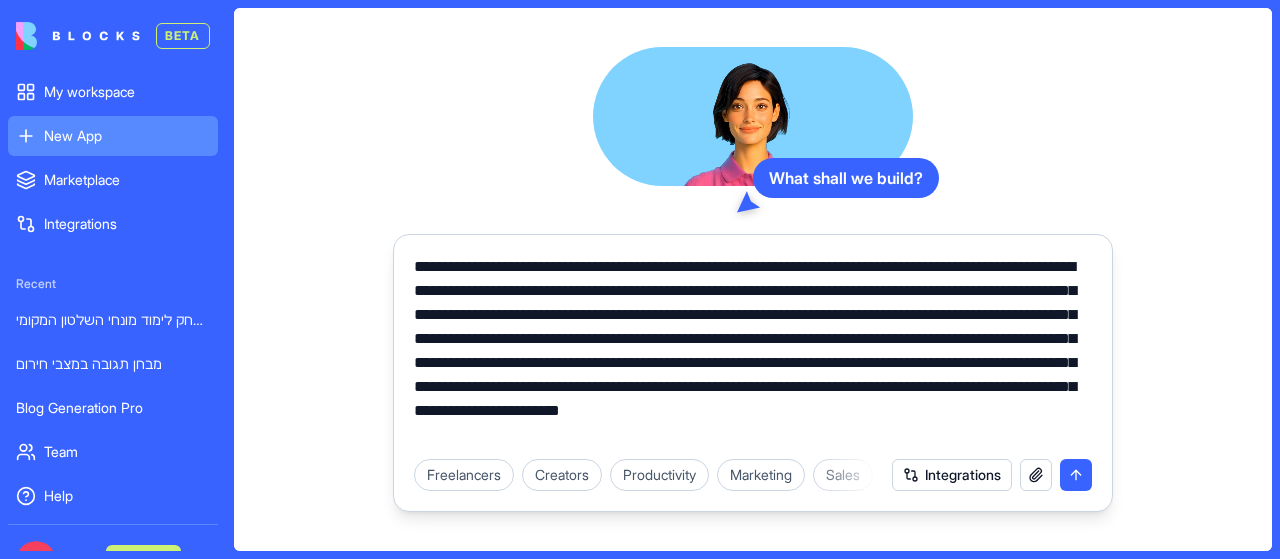 click on "**********" at bounding box center [753, 351] 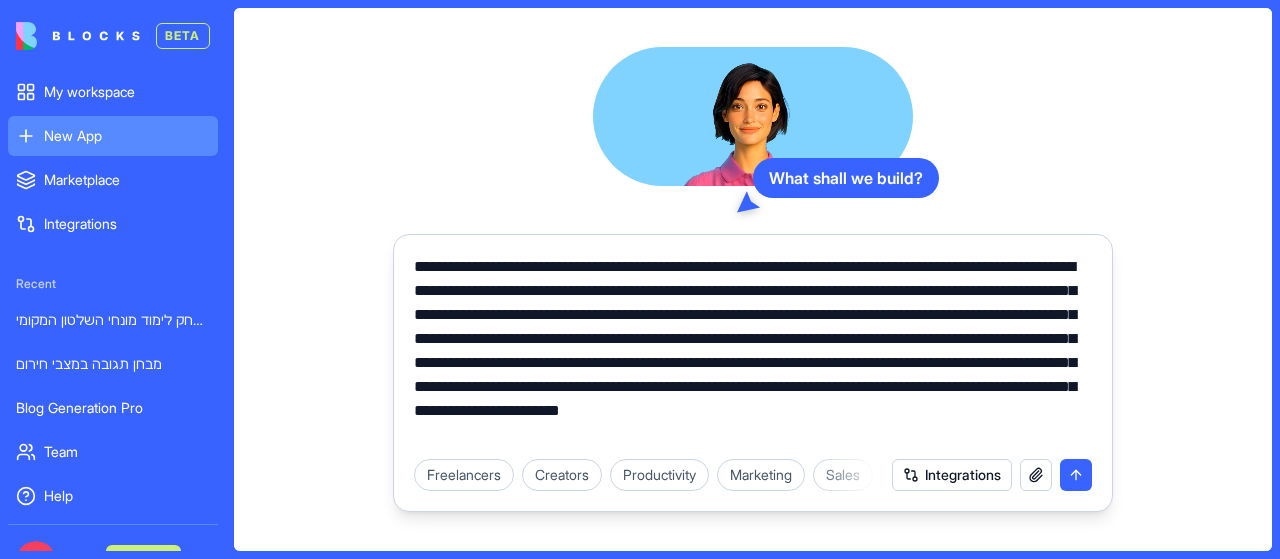 click on "**********" at bounding box center (753, 351) 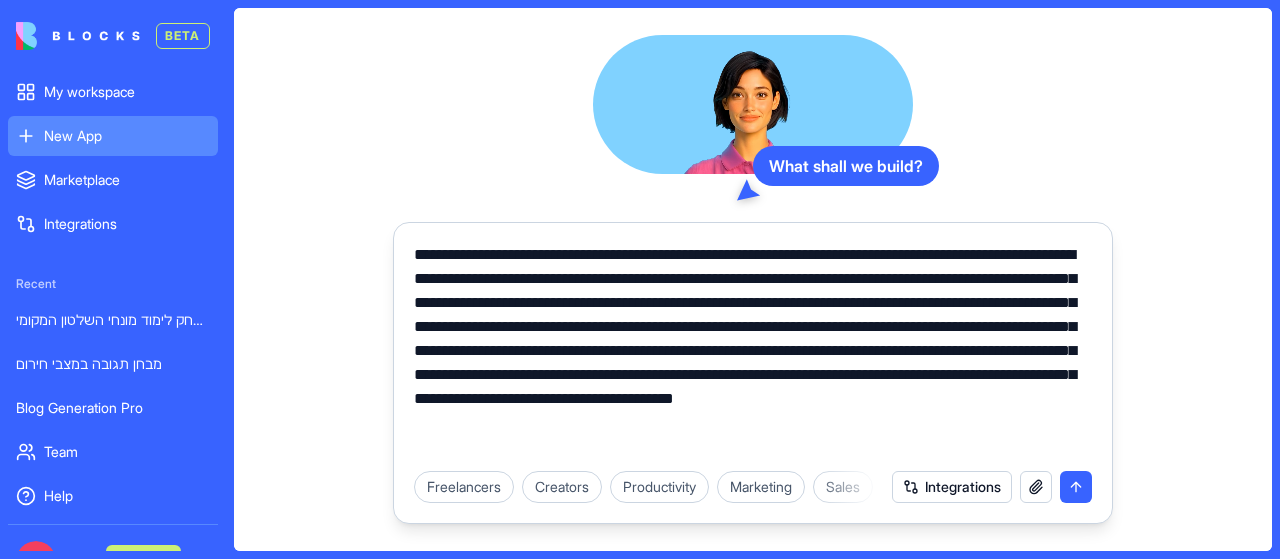 click on "**********" at bounding box center [753, 351] 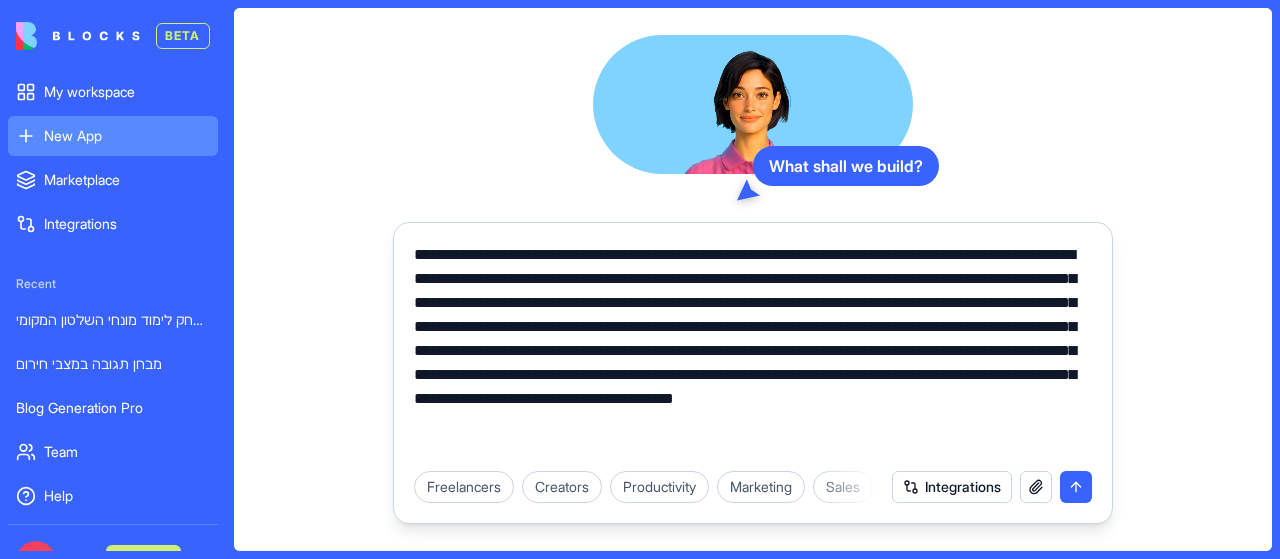 click on "**********" at bounding box center (753, 351) 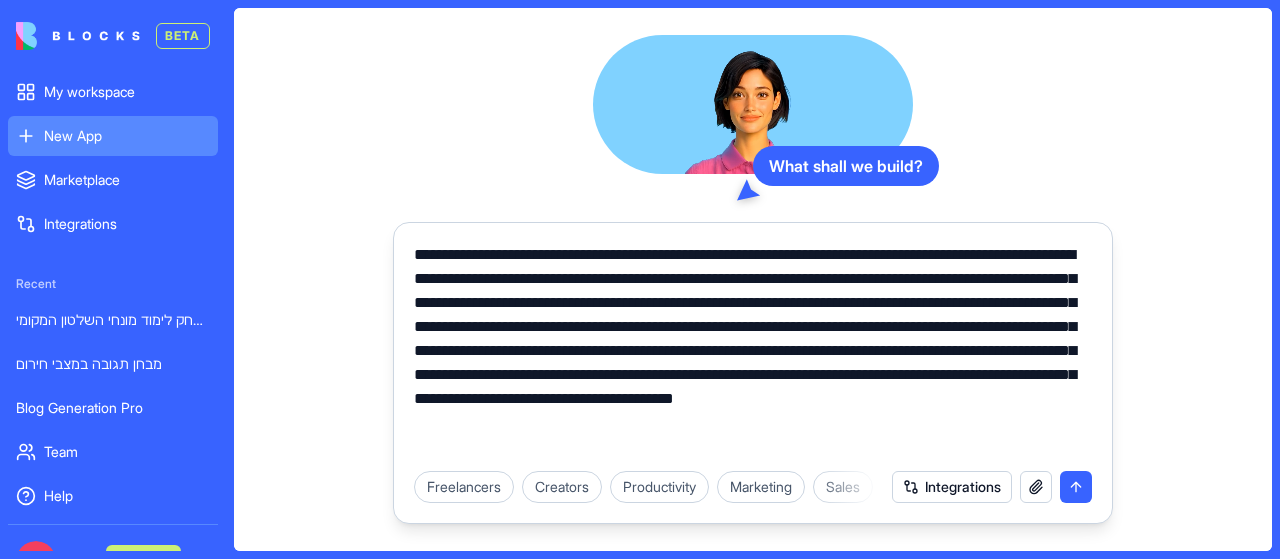 click on "**********" at bounding box center (753, 351) 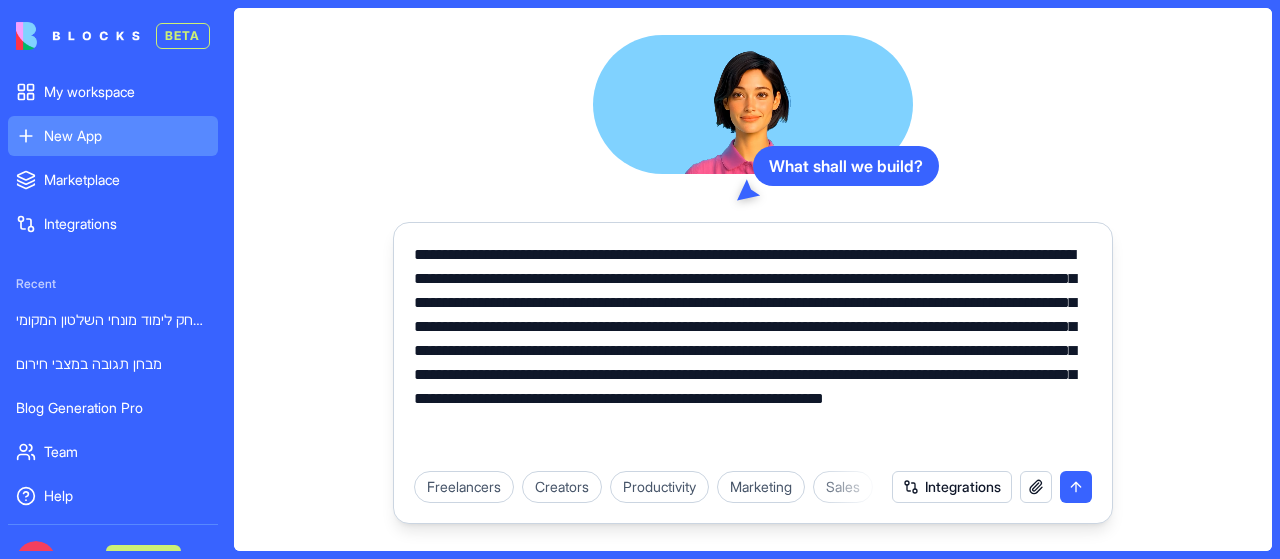 click on "**********" at bounding box center (753, 351) 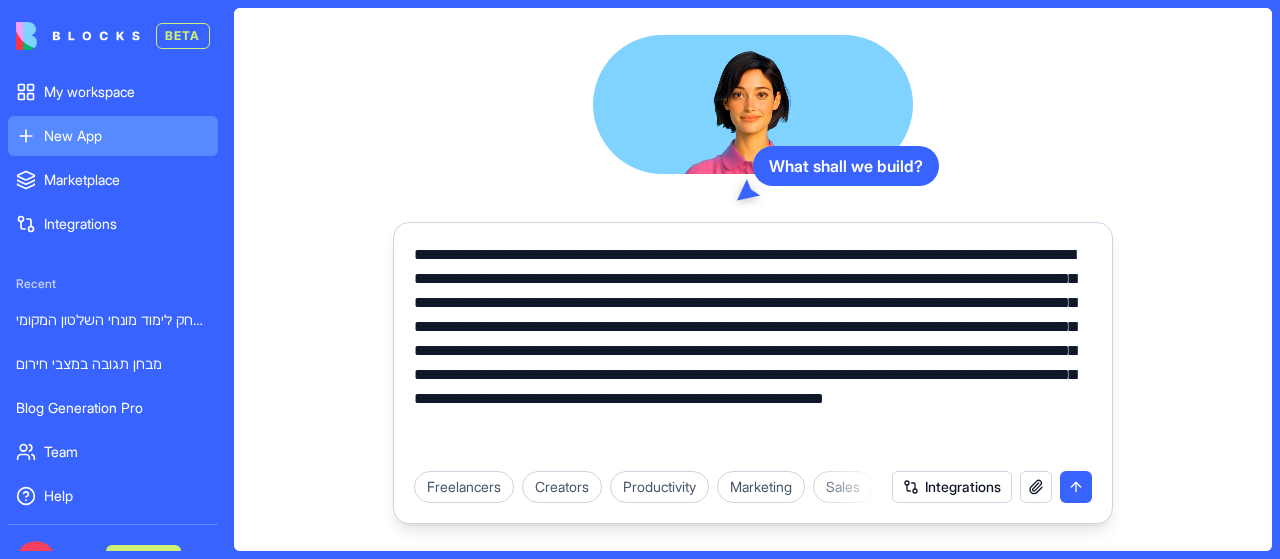 drag, startPoint x: 1006, startPoint y: 423, endPoint x: 1025, endPoint y: 453, distance: 35.510563 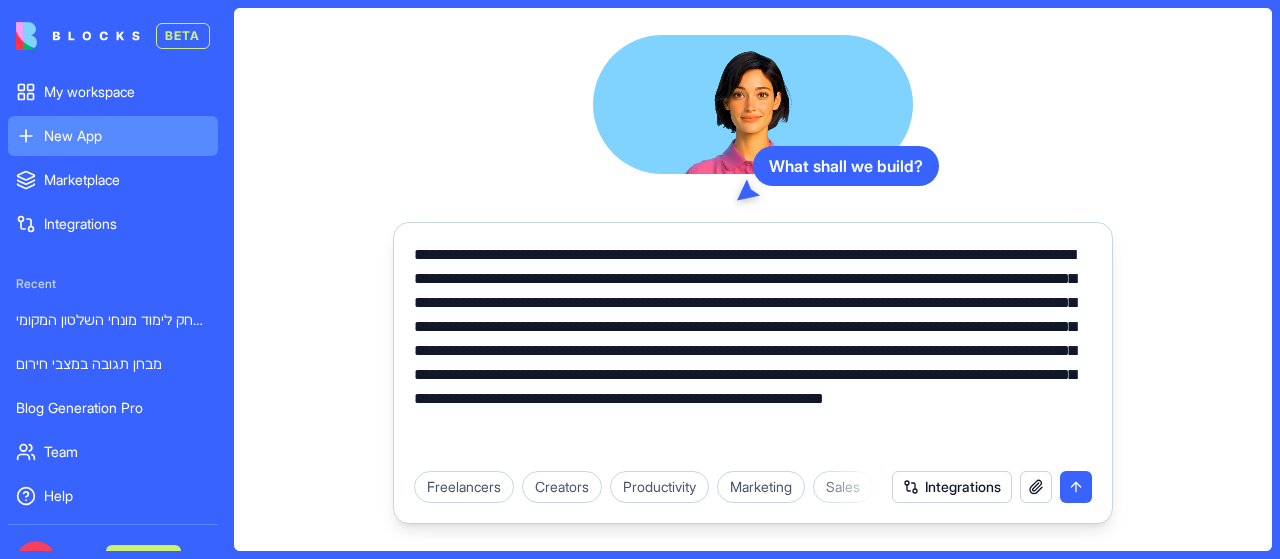 click on "**********" at bounding box center [753, 351] 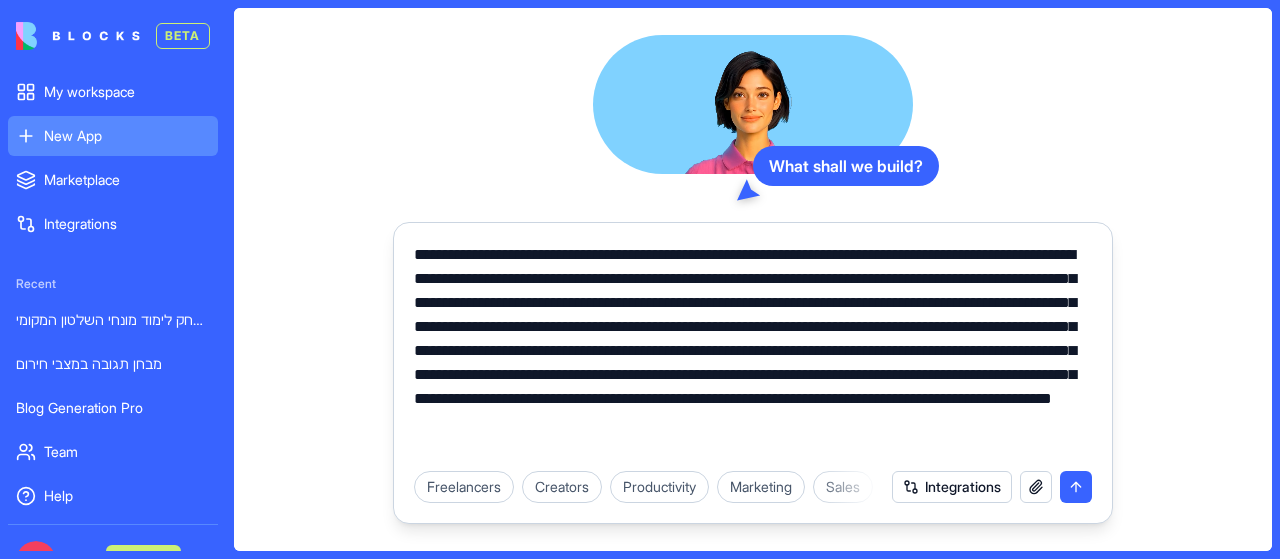 paste on "**********" 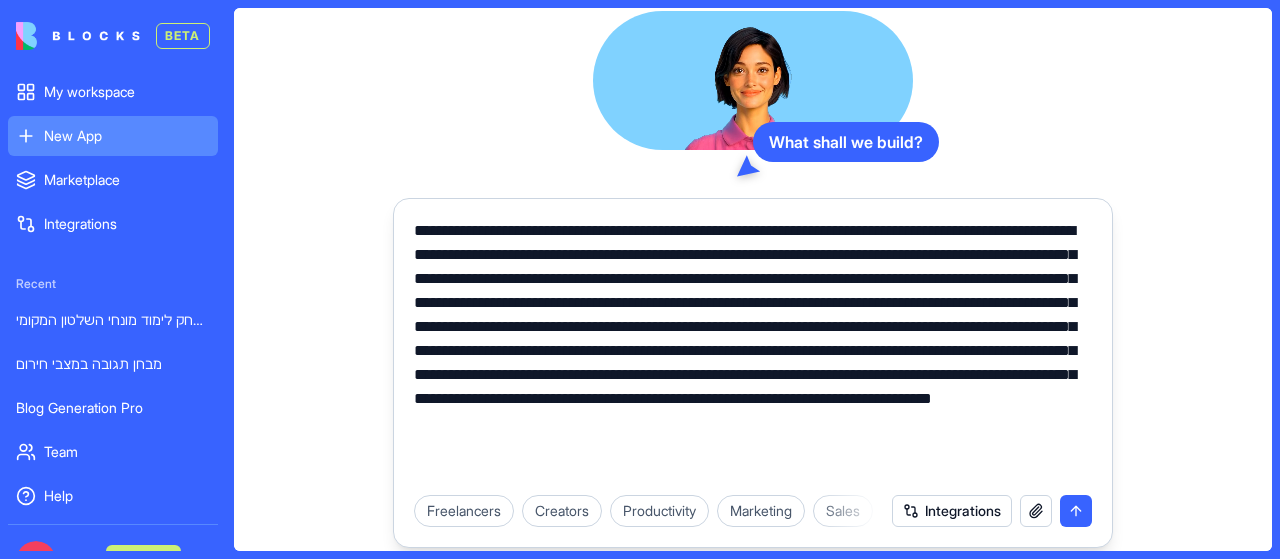 click on "**********" at bounding box center [753, 351] 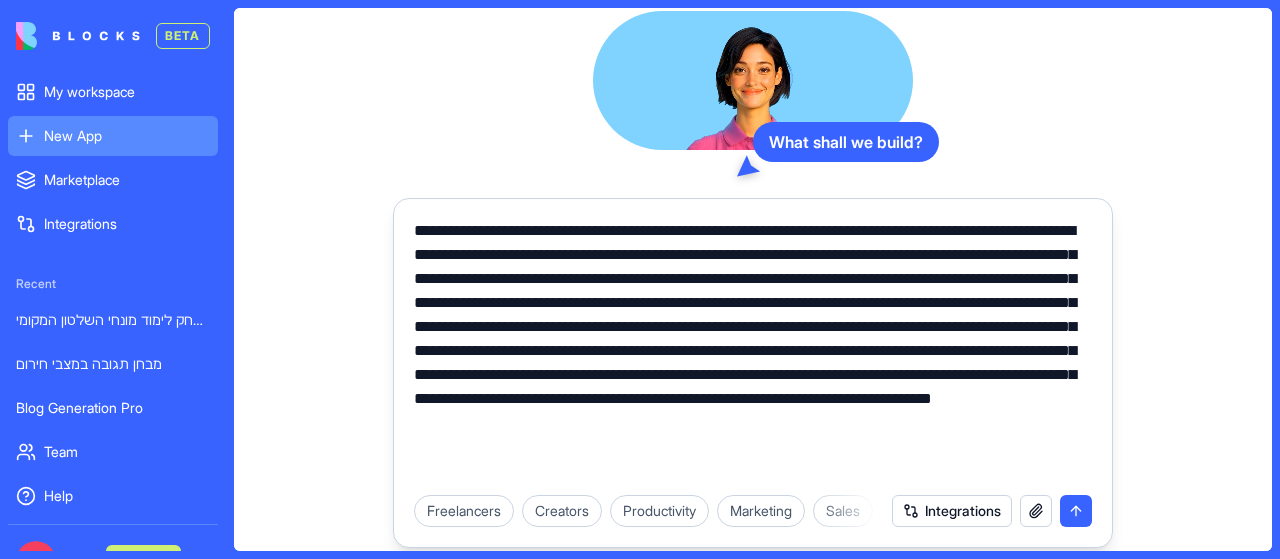 click on "**********" at bounding box center (753, 351) 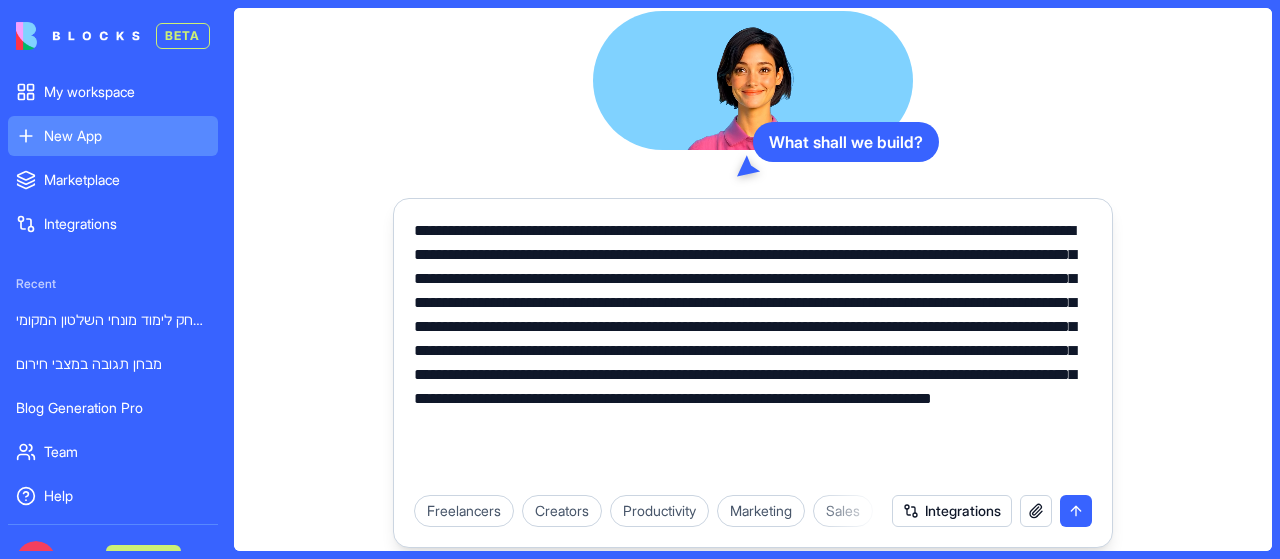 click on "**********" at bounding box center (753, 351) 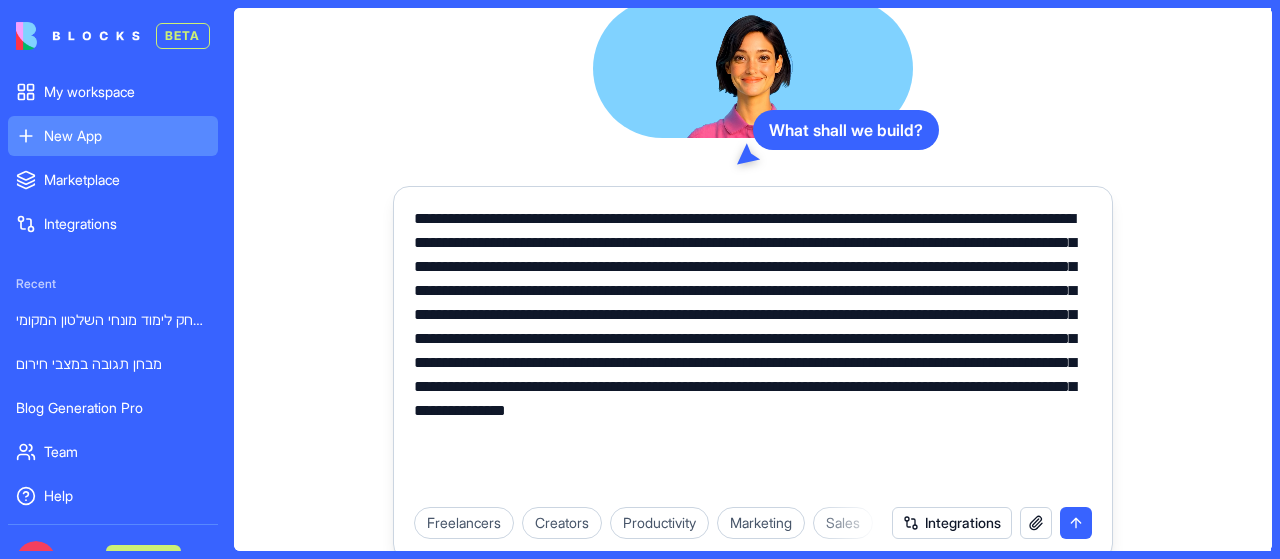 drag, startPoint x: 729, startPoint y: 287, endPoint x: 698, endPoint y: 287, distance: 31 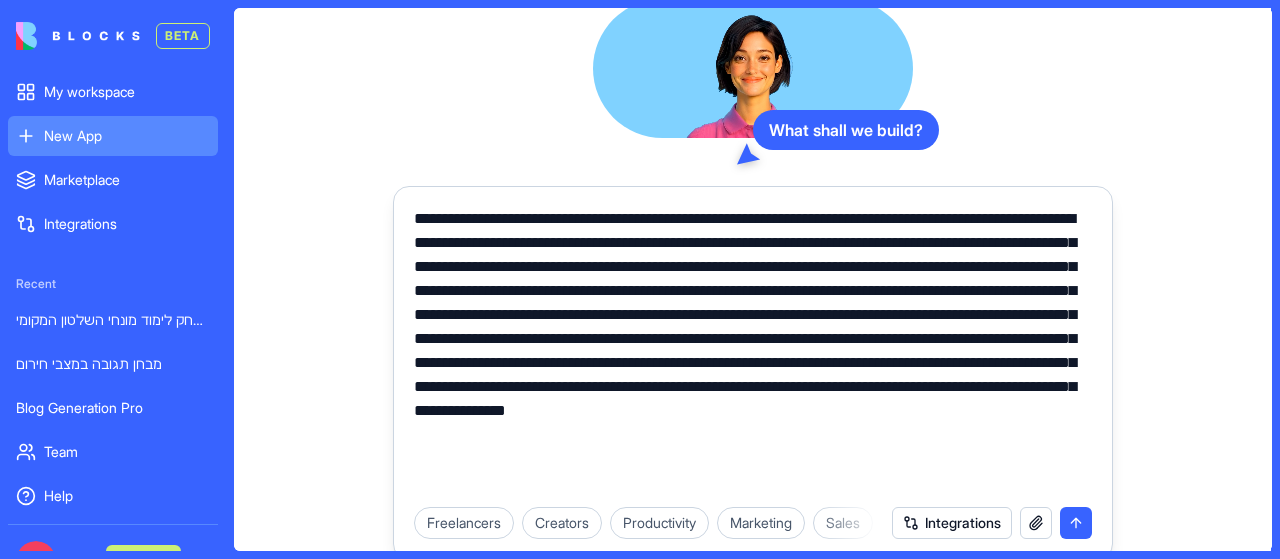 click on "**********" at bounding box center [753, 351] 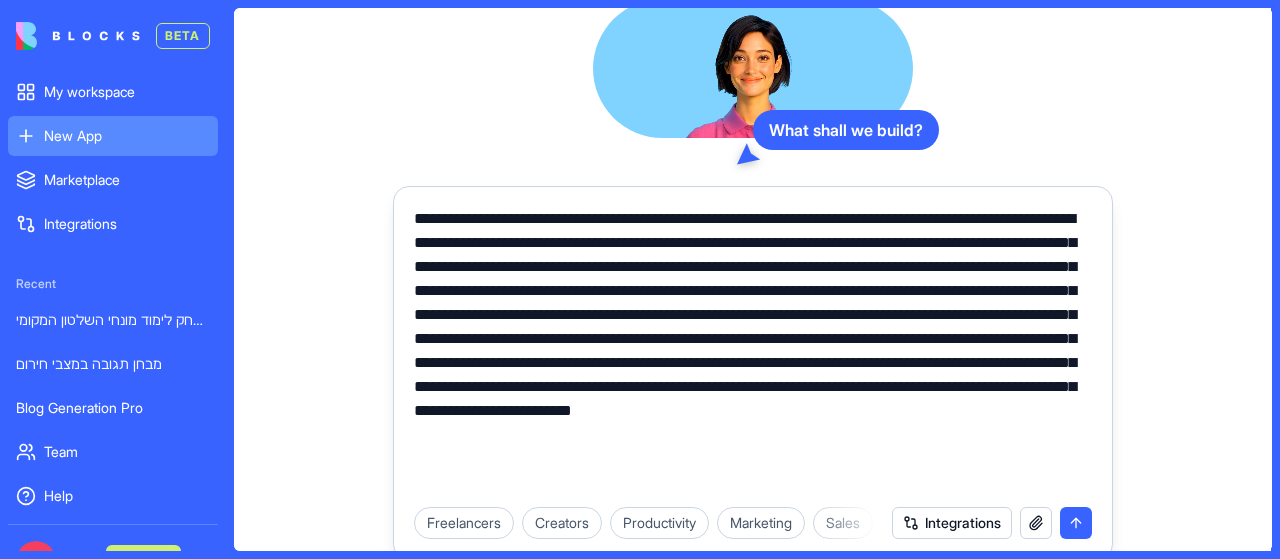 scroll, scrollTop: 8, scrollLeft: 0, axis: vertical 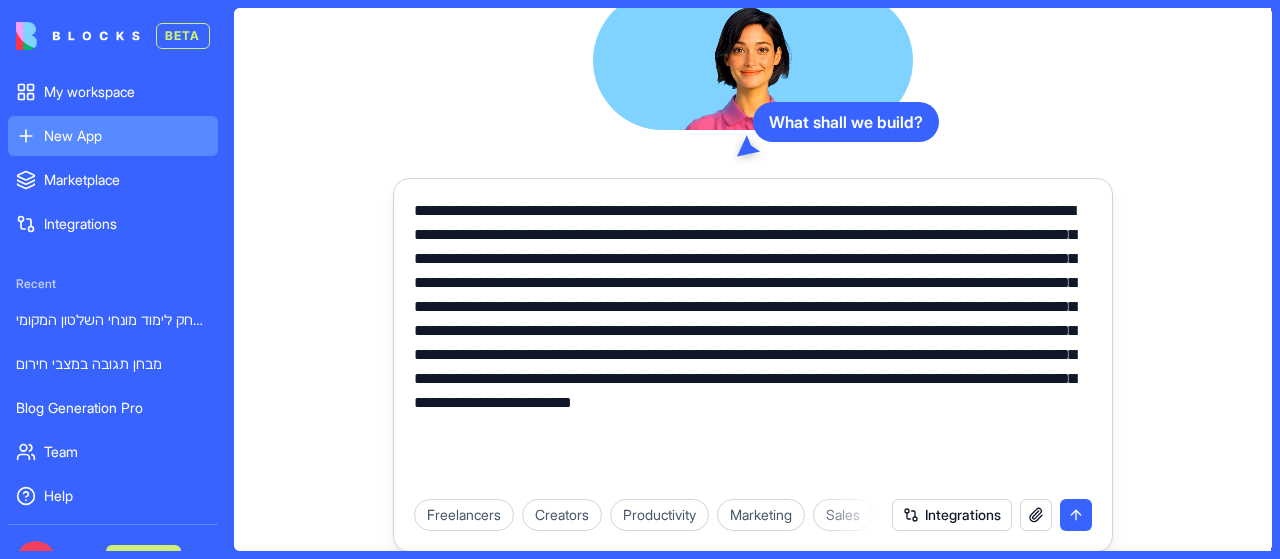 drag, startPoint x: 814, startPoint y: 285, endPoint x: 800, endPoint y: 285, distance: 14 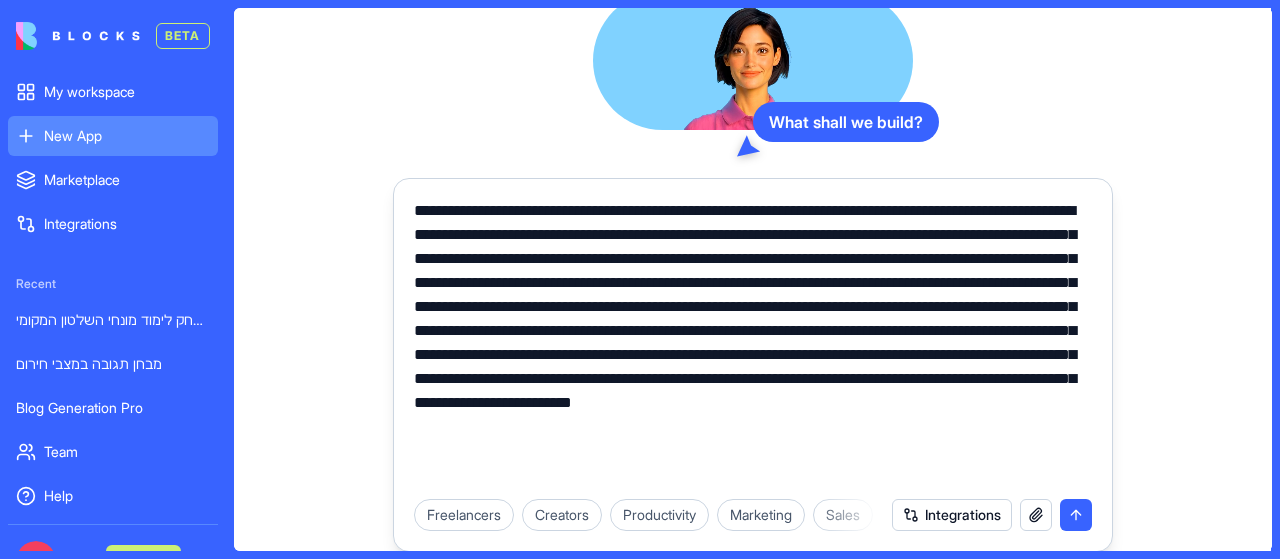 click on "**********" at bounding box center (753, 343) 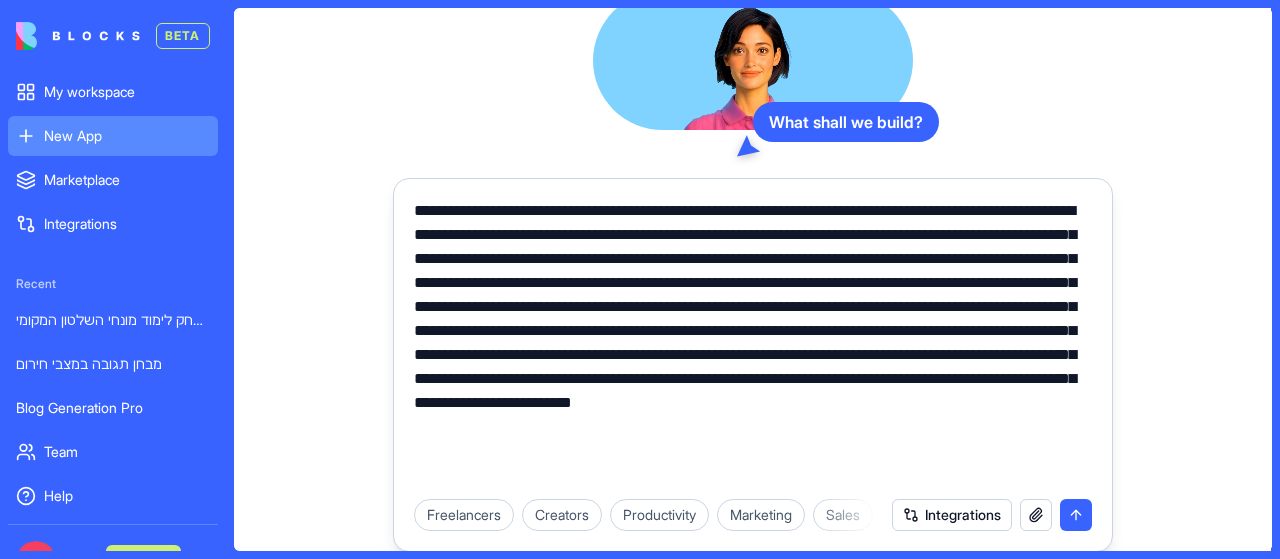 scroll, scrollTop: 0, scrollLeft: 0, axis: both 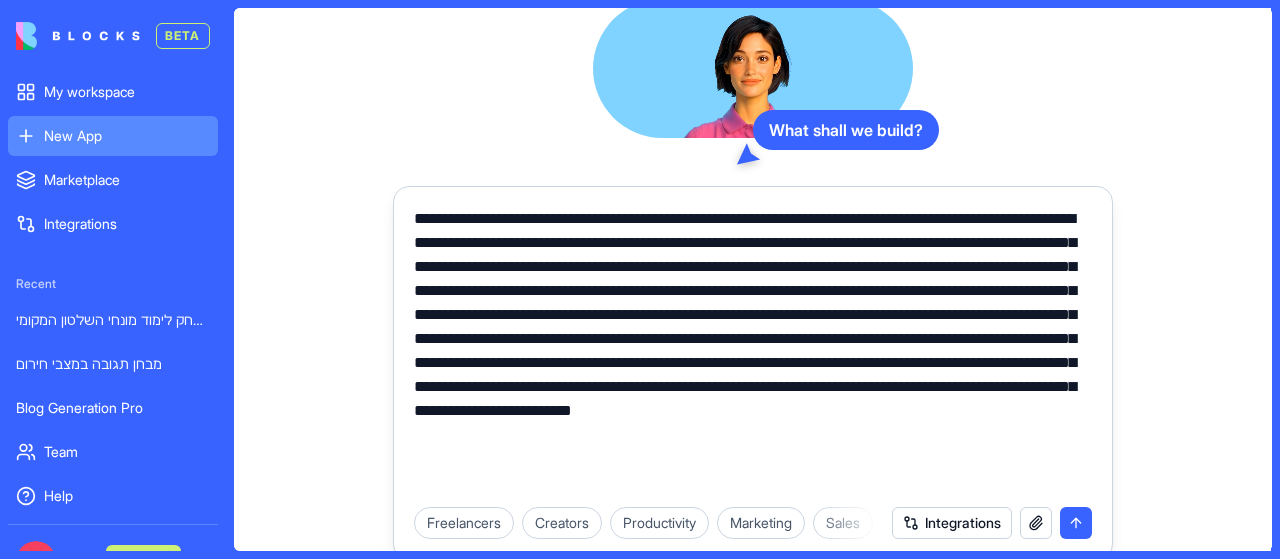 click on "**********" at bounding box center (753, 351) 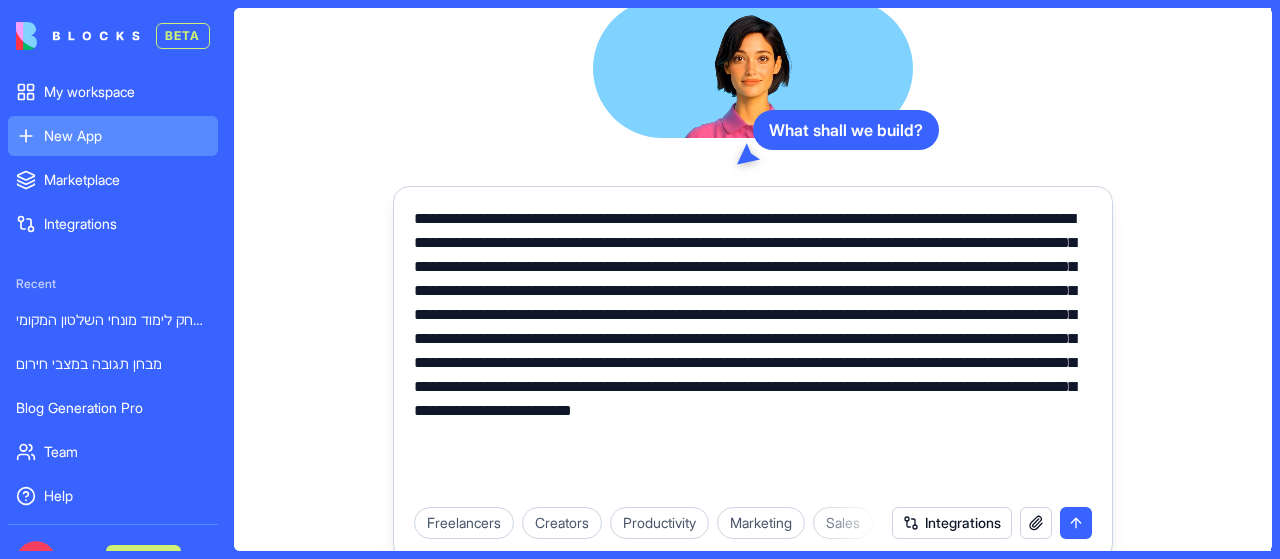 click on "**********" at bounding box center [753, 351] 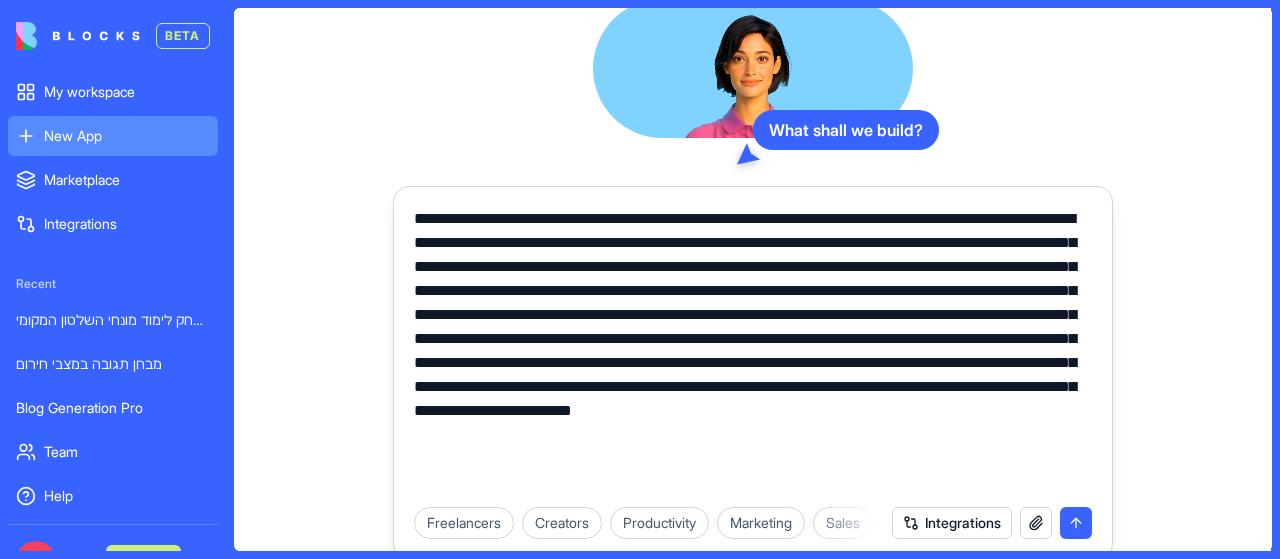 click on "**********" at bounding box center (753, 351) 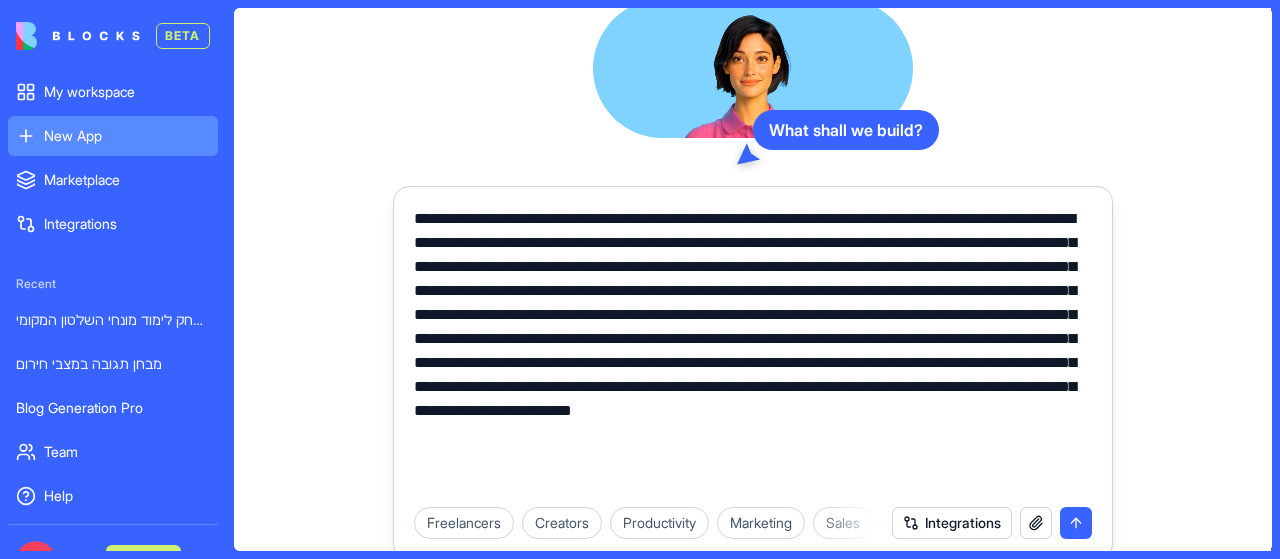 click on "**********" at bounding box center (753, 351) 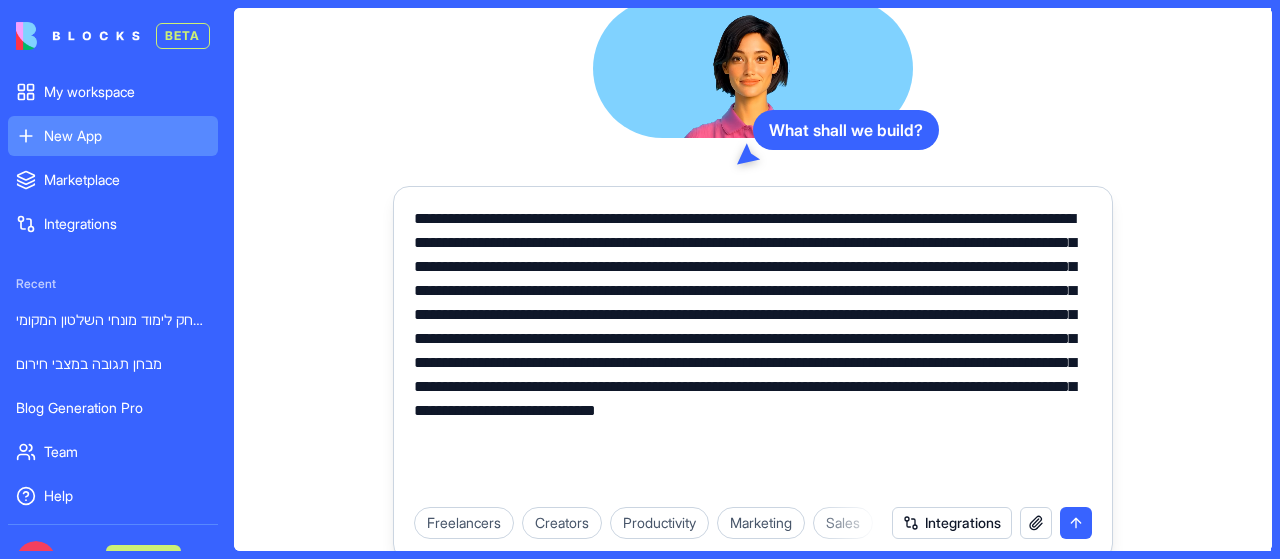 click on "**********" at bounding box center (753, 345) 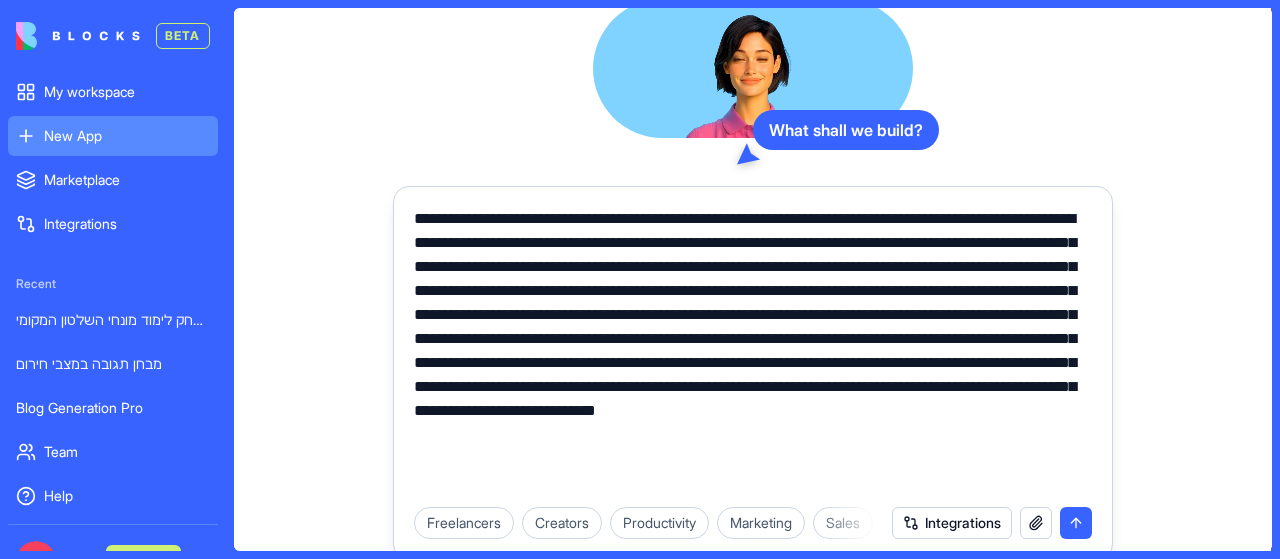 click on "**********" at bounding box center (753, 351) 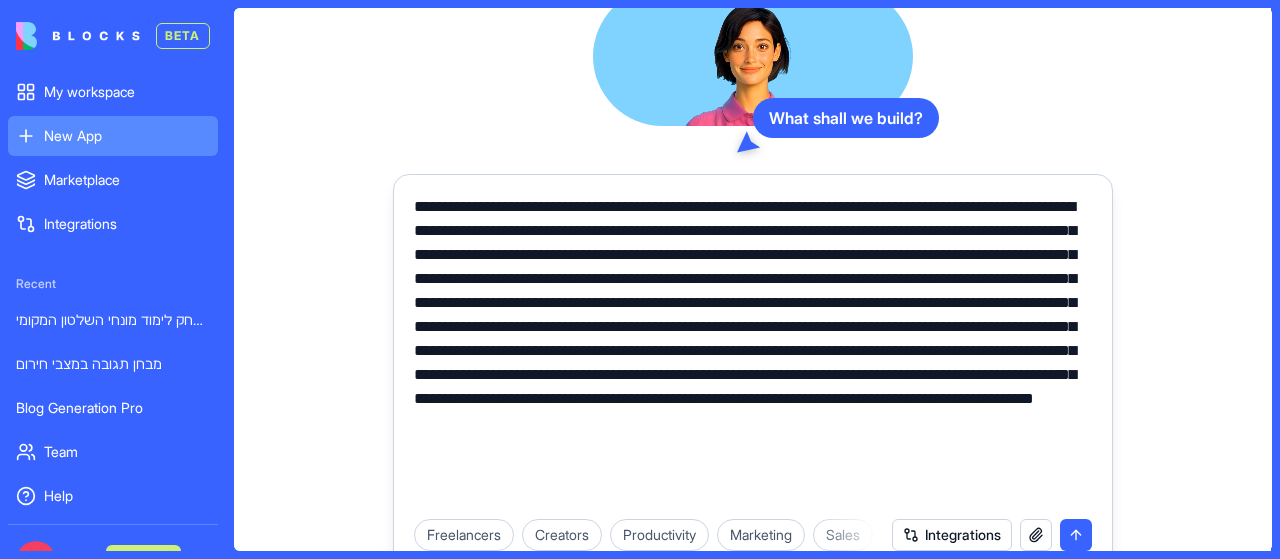scroll, scrollTop: 20, scrollLeft: 0, axis: vertical 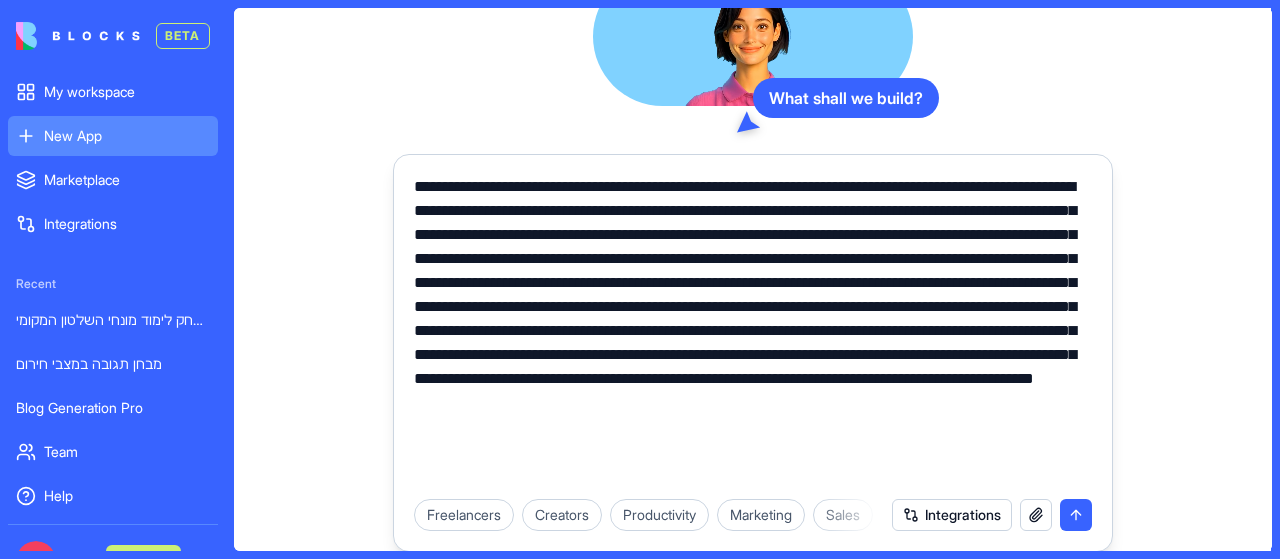 click on "**********" at bounding box center [753, 331] 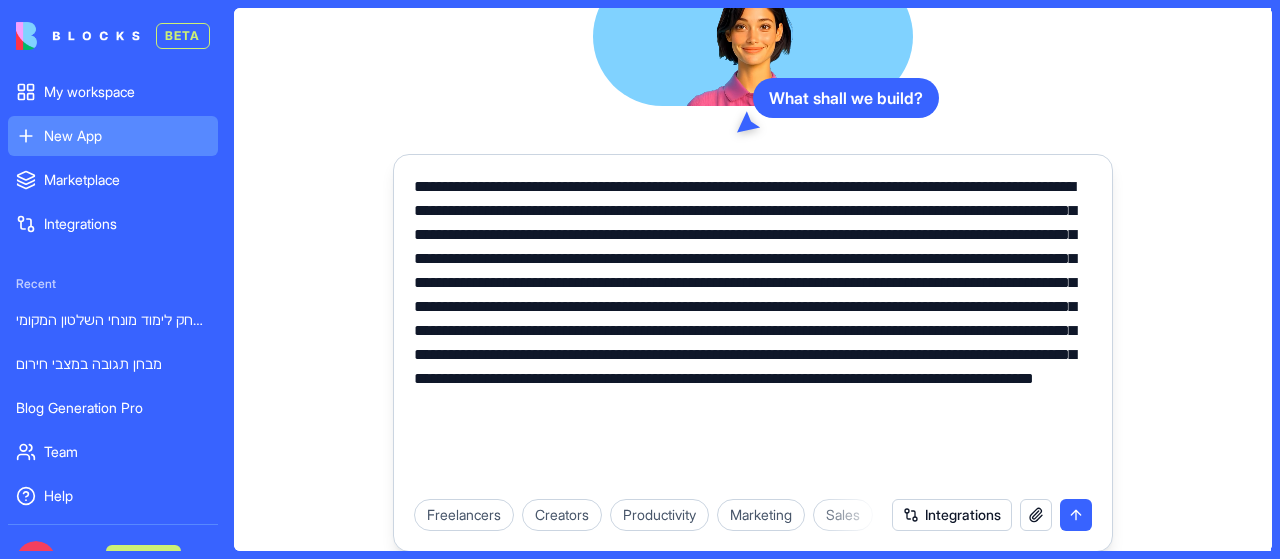 click on "**********" at bounding box center [753, 331] 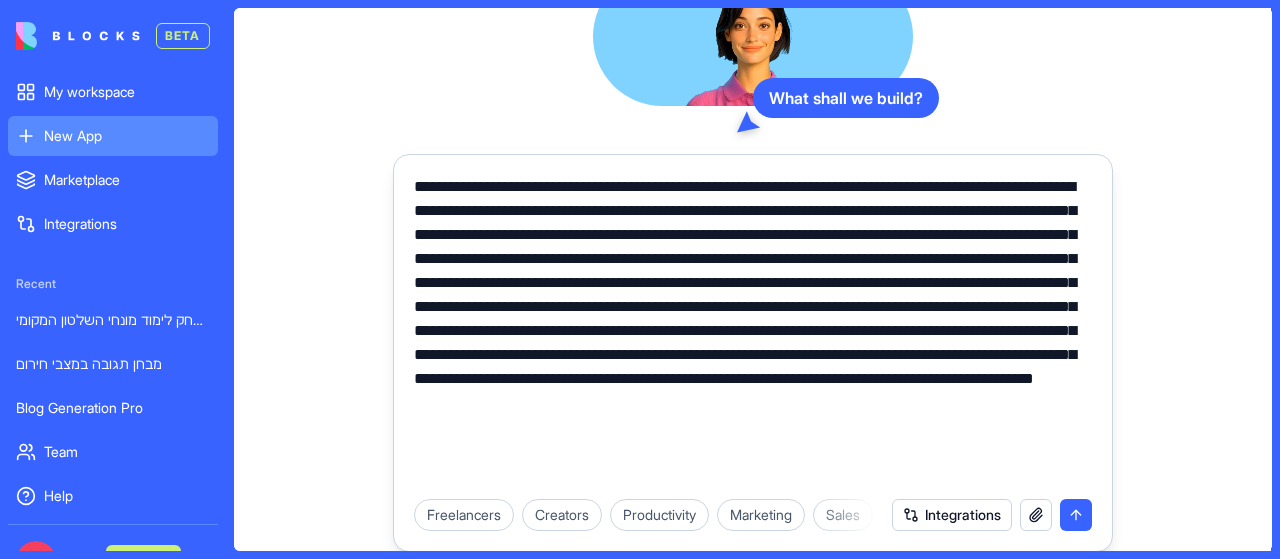 click on "**********" at bounding box center (753, 331) 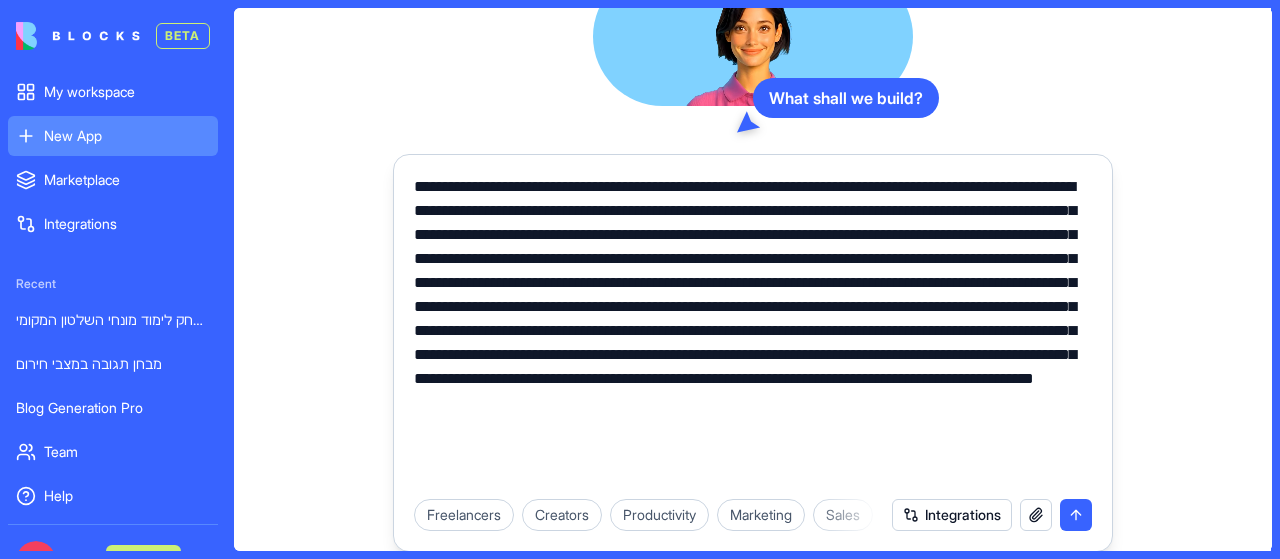 click on "**********" at bounding box center [753, 331] 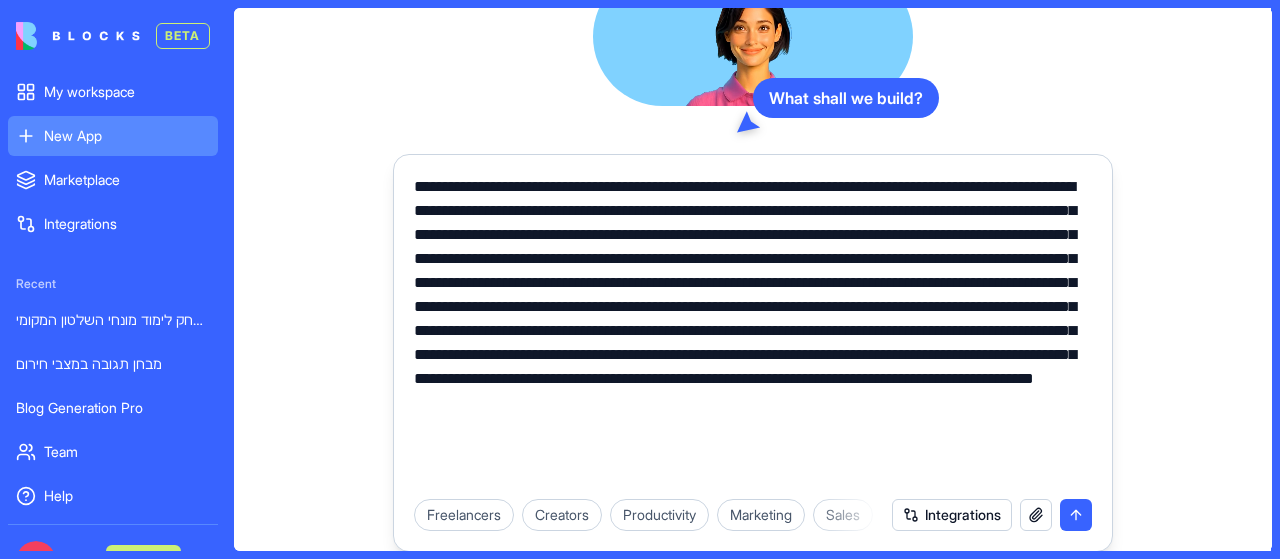 paste 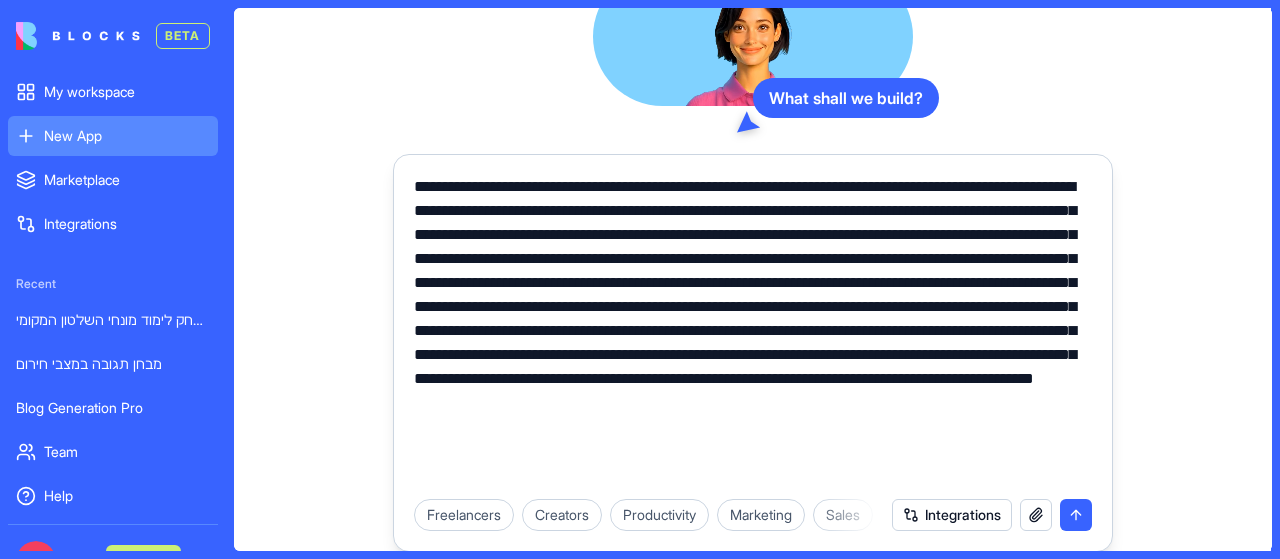 scroll, scrollTop: 0, scrollLeft: 0, axis: both 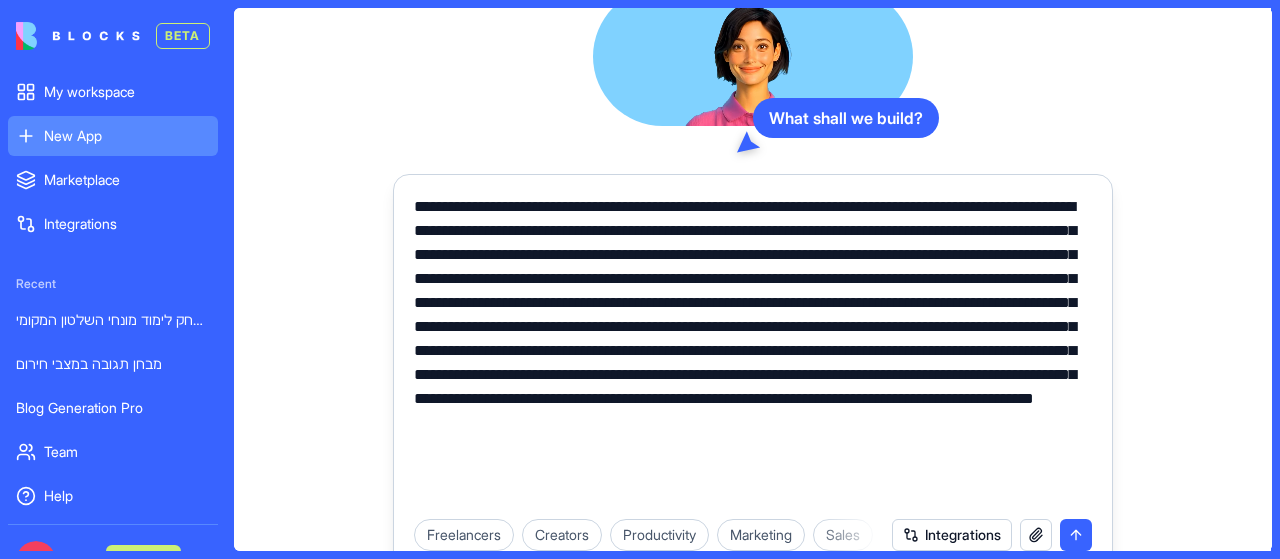 click on "**********" at bounding box center [753, 351] 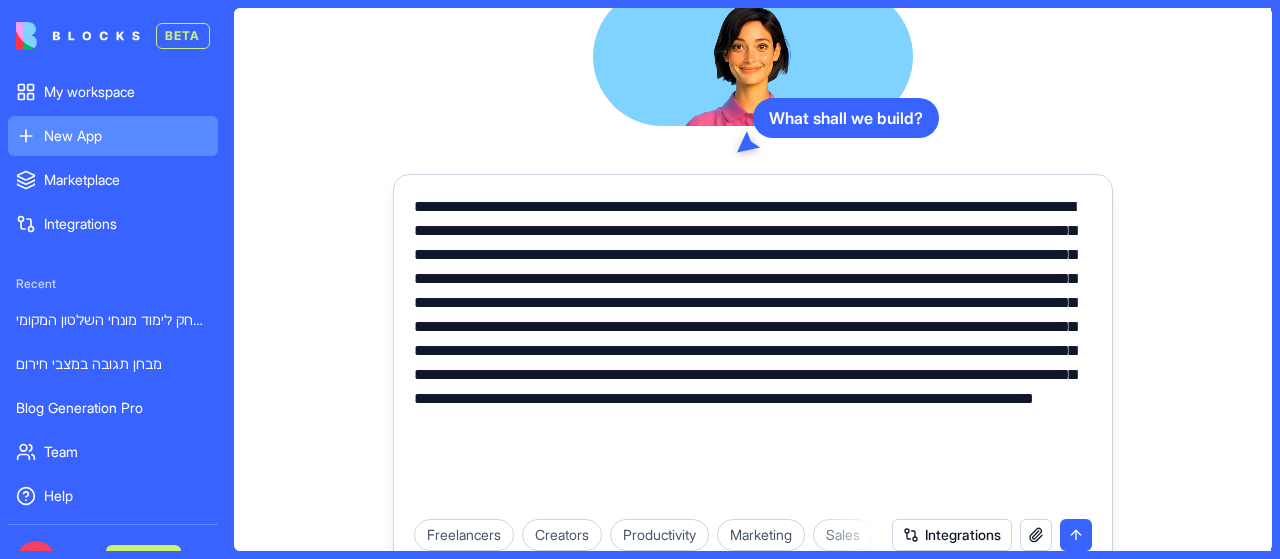 drag, startPoint x: 486, startPoint y: 397, endPoint x: 476, endPoint y: 399, distance: 10.198039 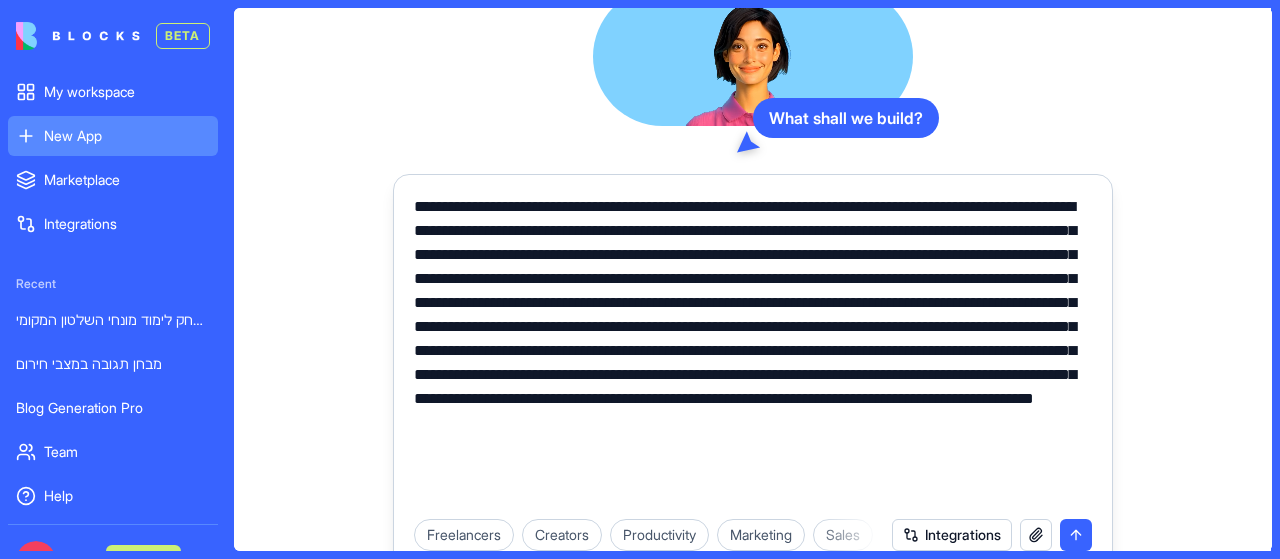 click on "**********" at bounding box center (753, 351) 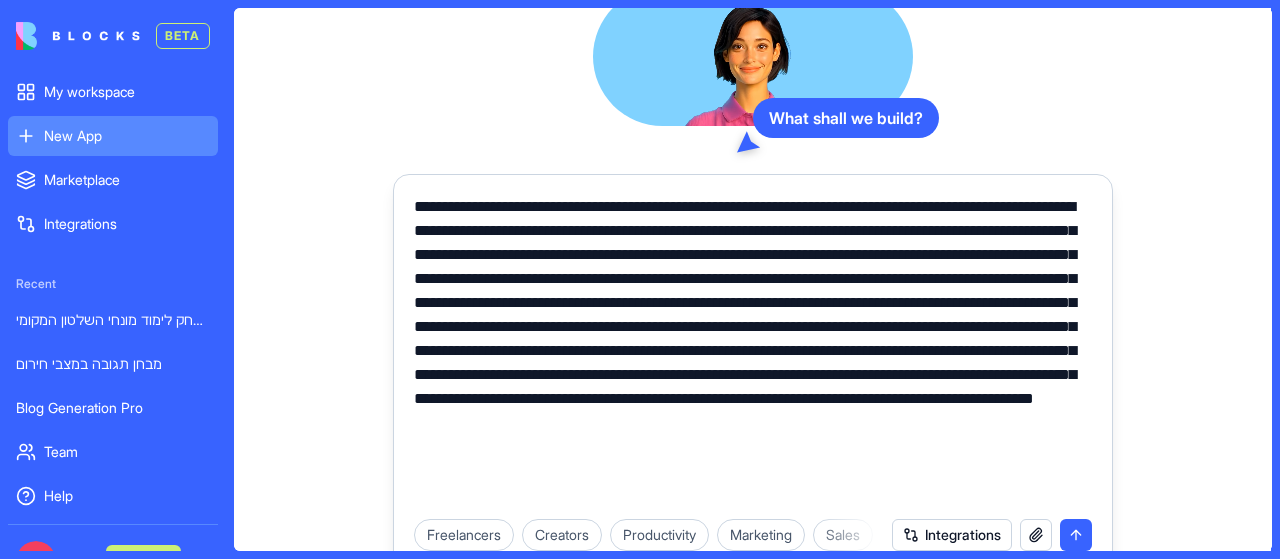 click on "**********" at bounding box center (753, 351) 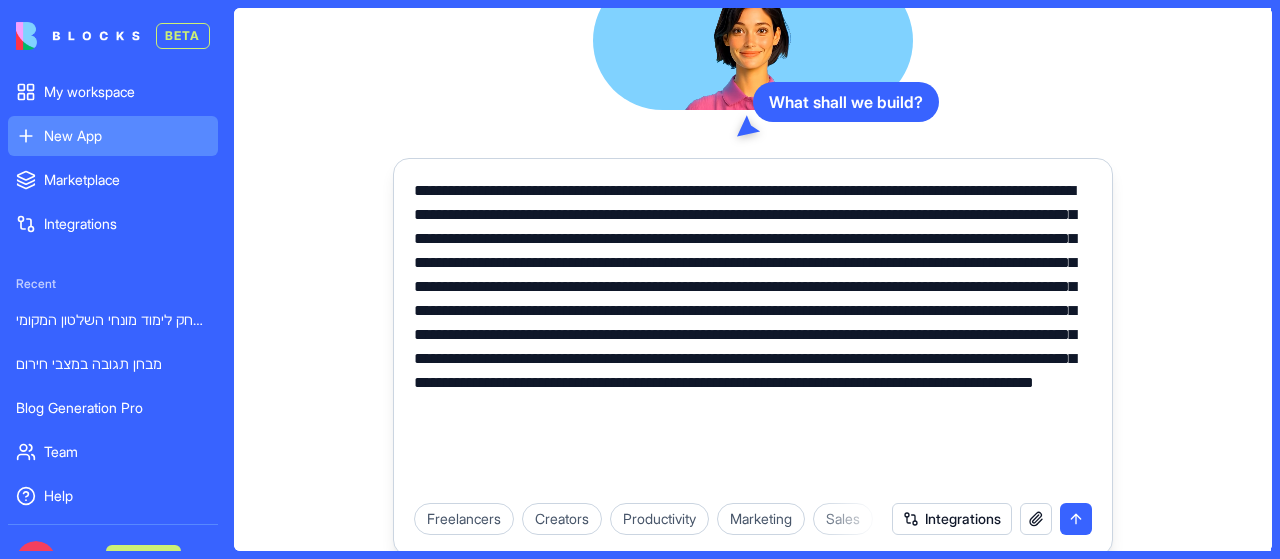 scroll, scrollTop: 20, scrollLeft: 0, axis: vertical 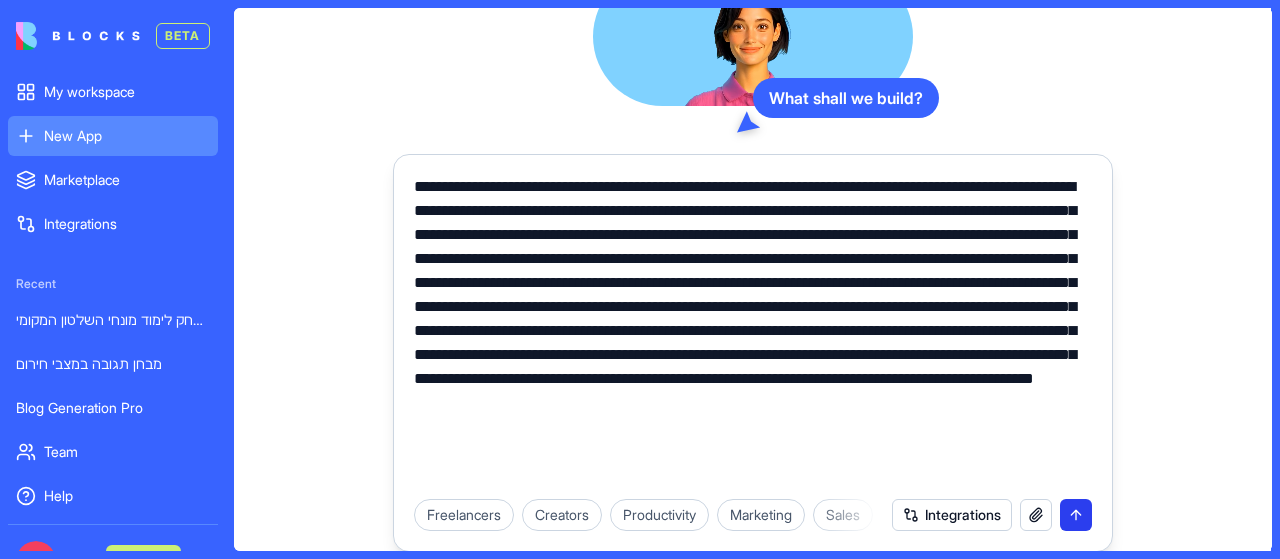 type on "**********" 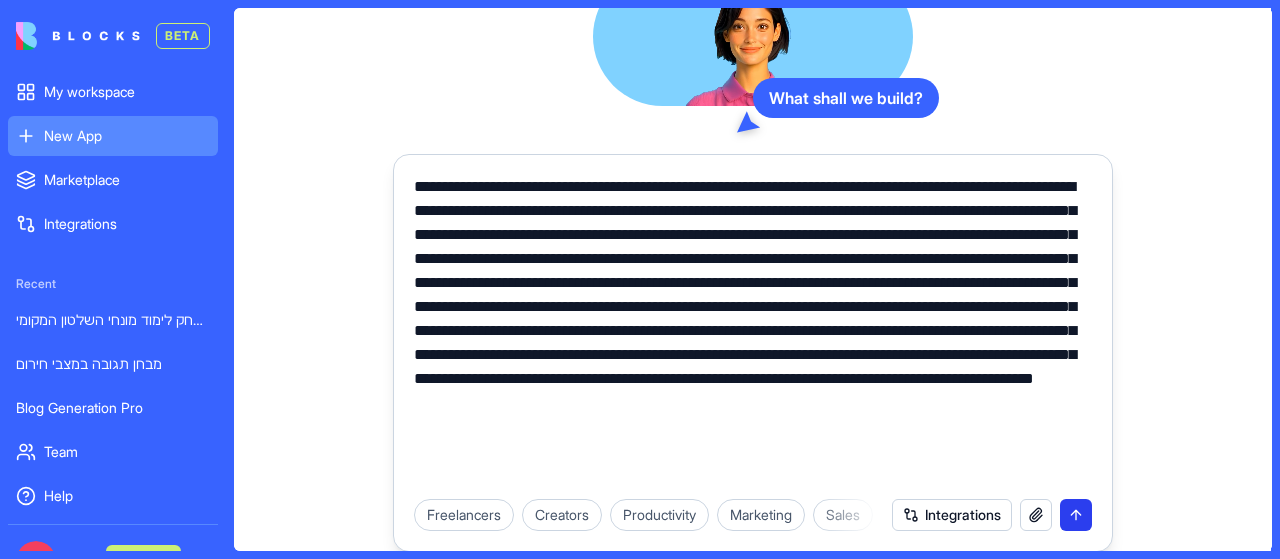 click at bounding box center [1076, 515] 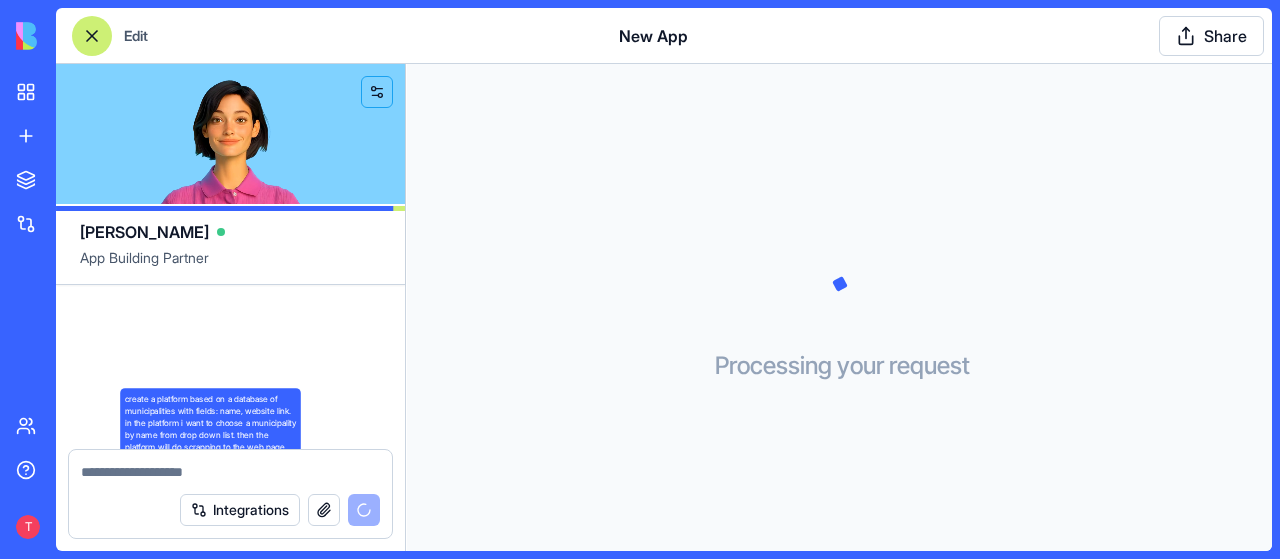 scroll, scrollTop: 446, scrollLeft: 0, axis: vertical 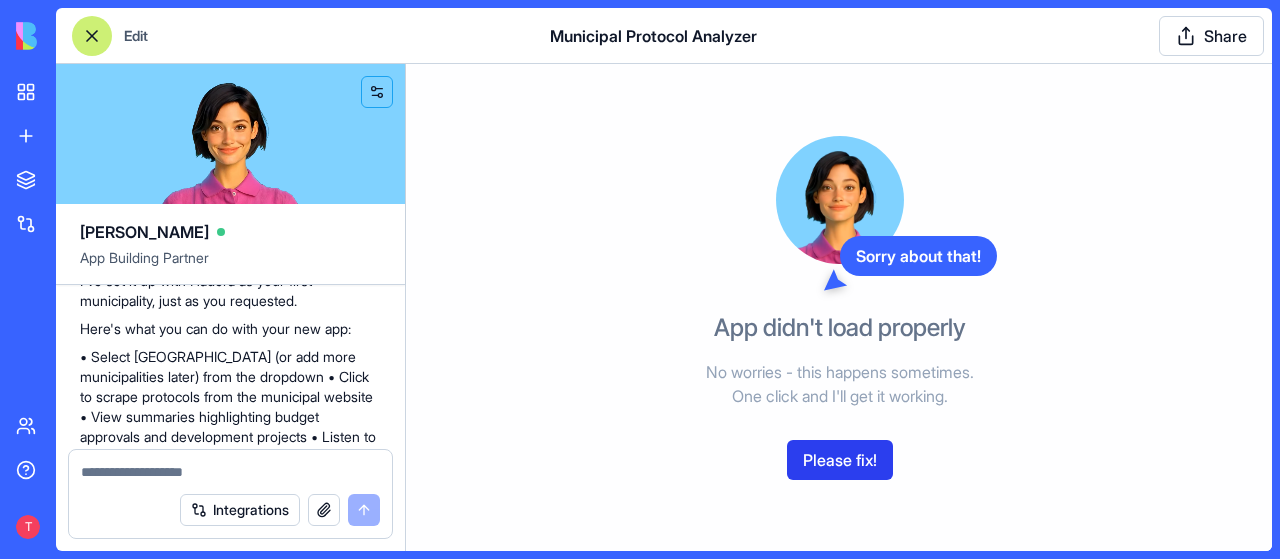 click on "Please fix!" at bounding box center (840, 460) 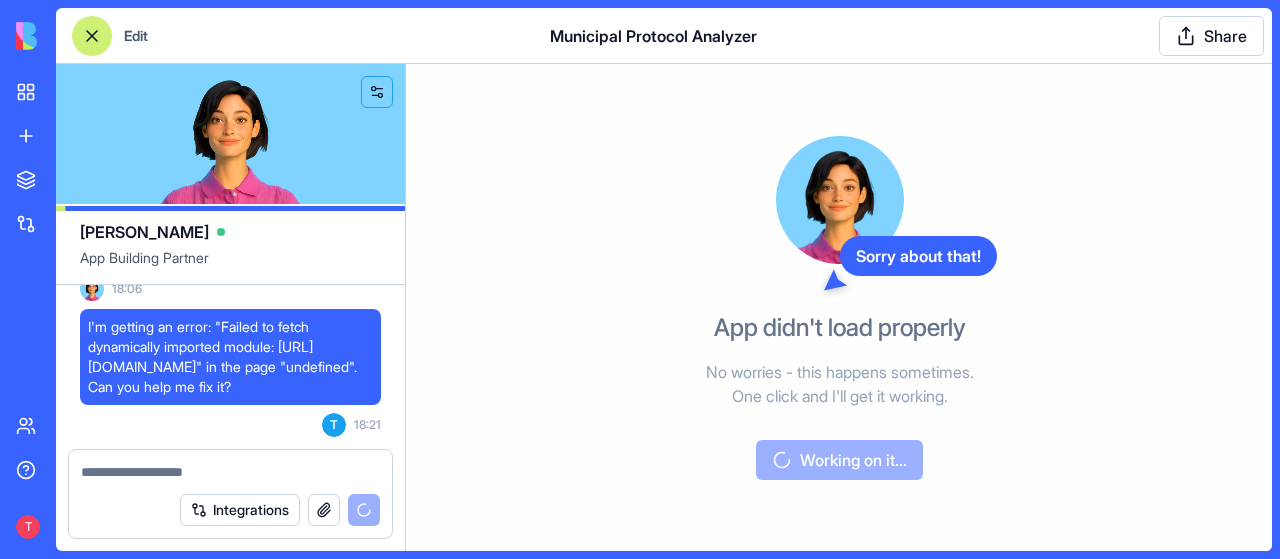 scroll, scrollTop: 1862, scrollLeft: 0, axis: vertical 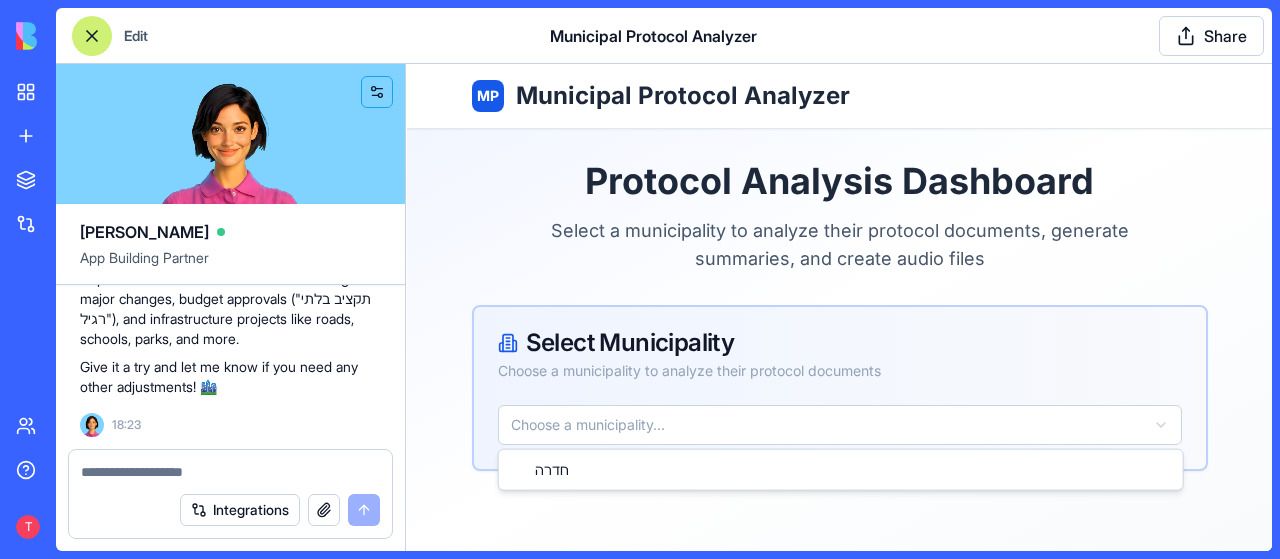 click on "MP Municipal Protocol Analyzer Protocol Analysis Dashboard Select a municipality to analyze their protocol documents, generate summaries, and create audio files Select Municipality Choose a municipality to analyze their protocol documents Choose a municipality...
[GEOGRAPHIC_DATA]" at bounding box center (839, 307) 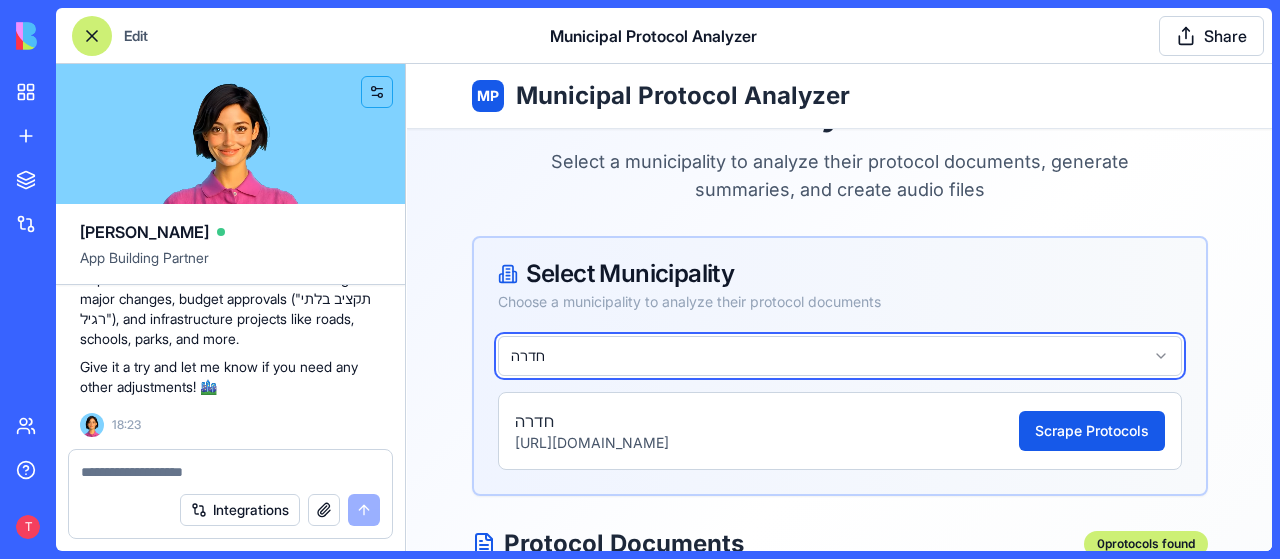 scroll, scrollTop: 100, scrollLeft: 0, axis: vertical 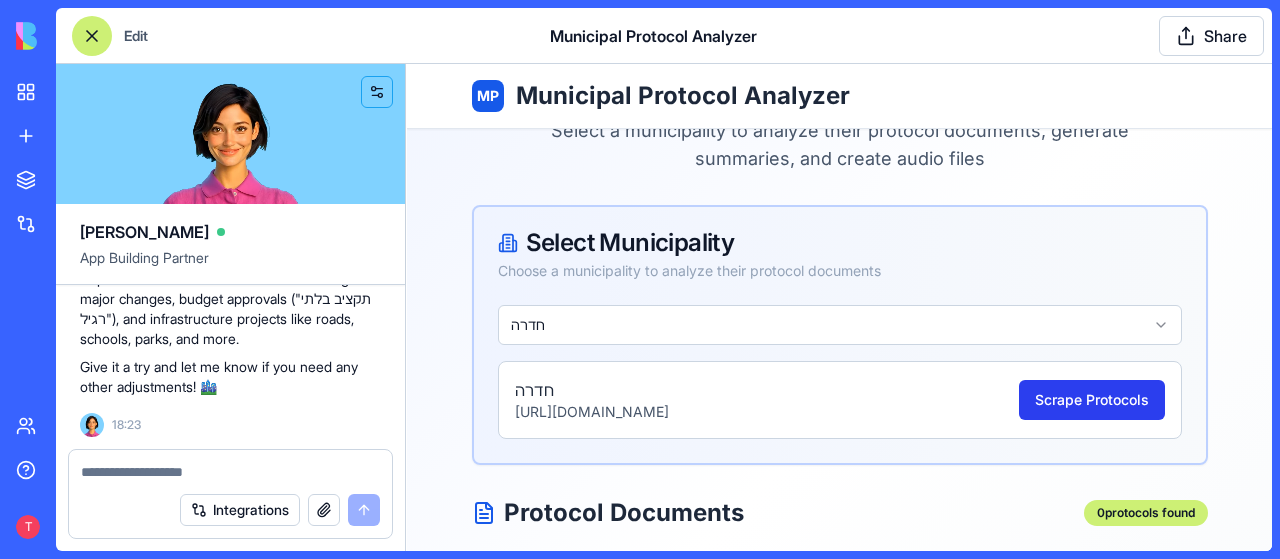 click on "Scrape Protocols" at bounding box center [1092, 400] 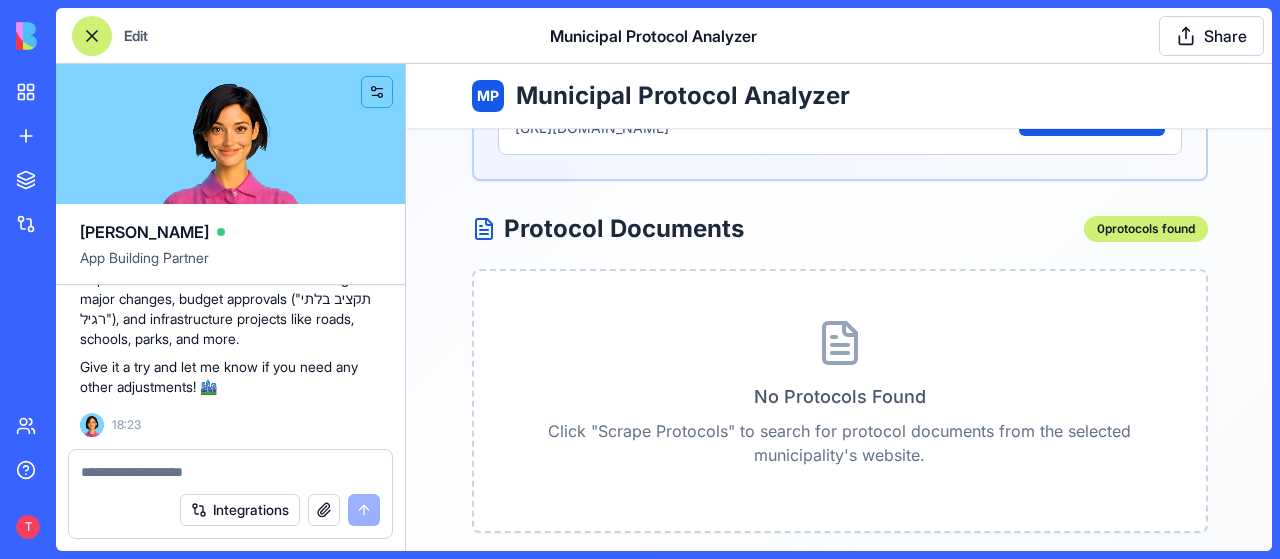scroll, scrollTop: 412, scrollLeft: 0, axis: vertical 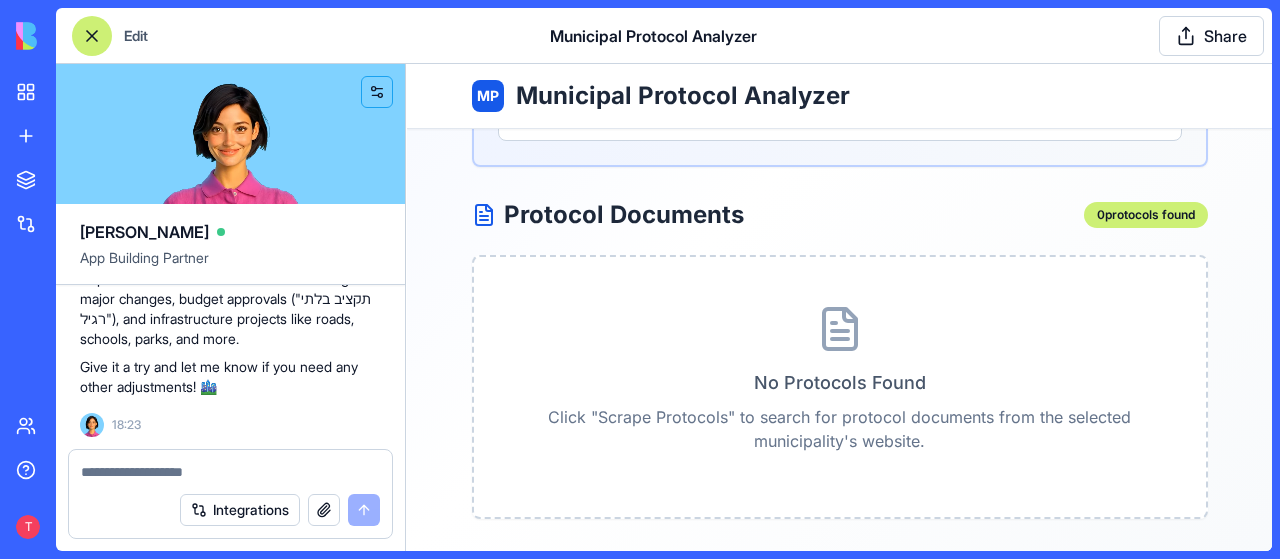 click at bounding box center [231, 472] 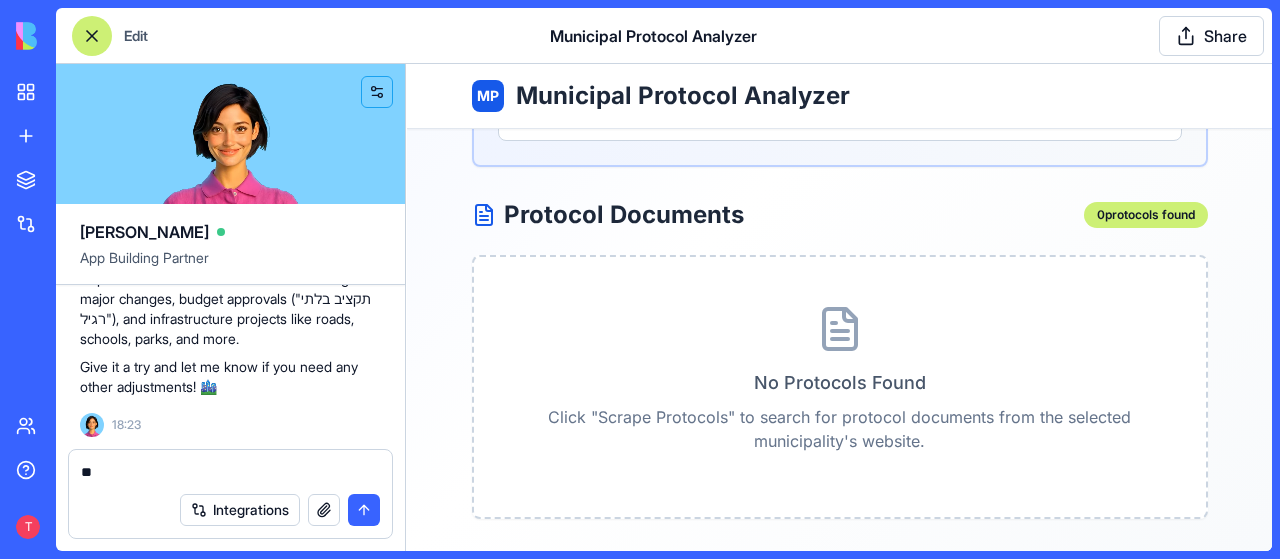 type on "*" 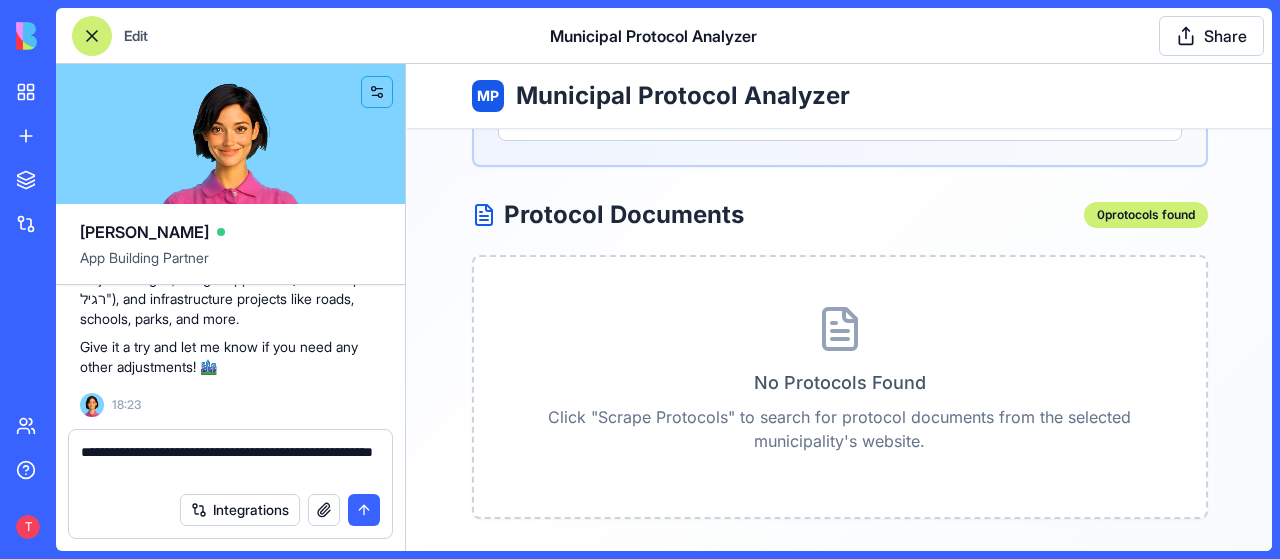 paste on "**********" 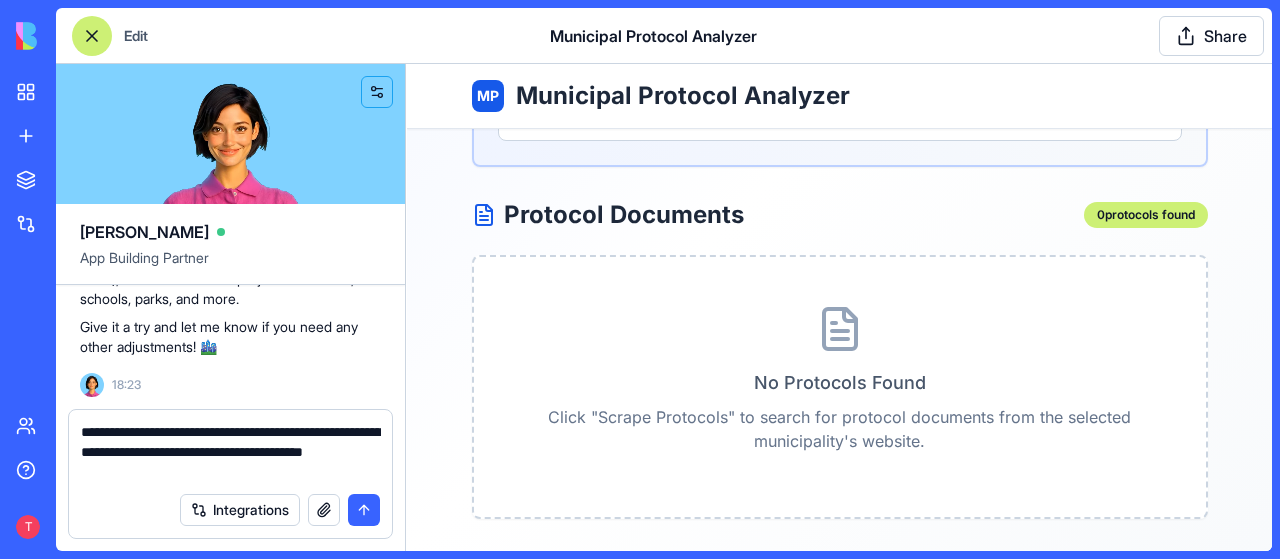 click on "**********" at bounding box center (231, 452) 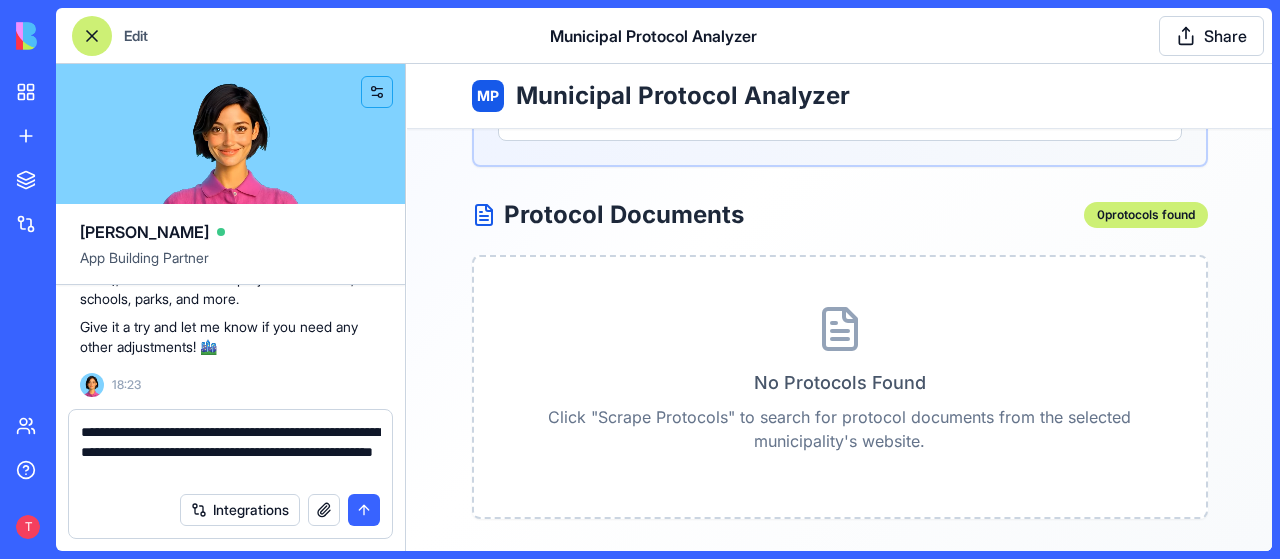 click on "**********" at bounding box center (231, 452) 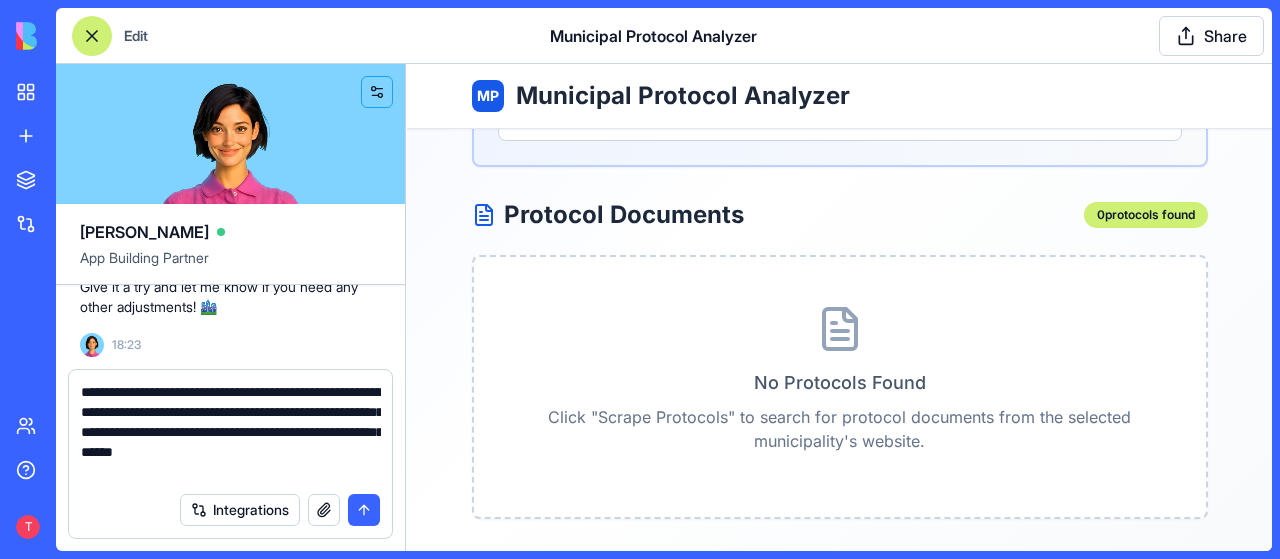 type on "**********" 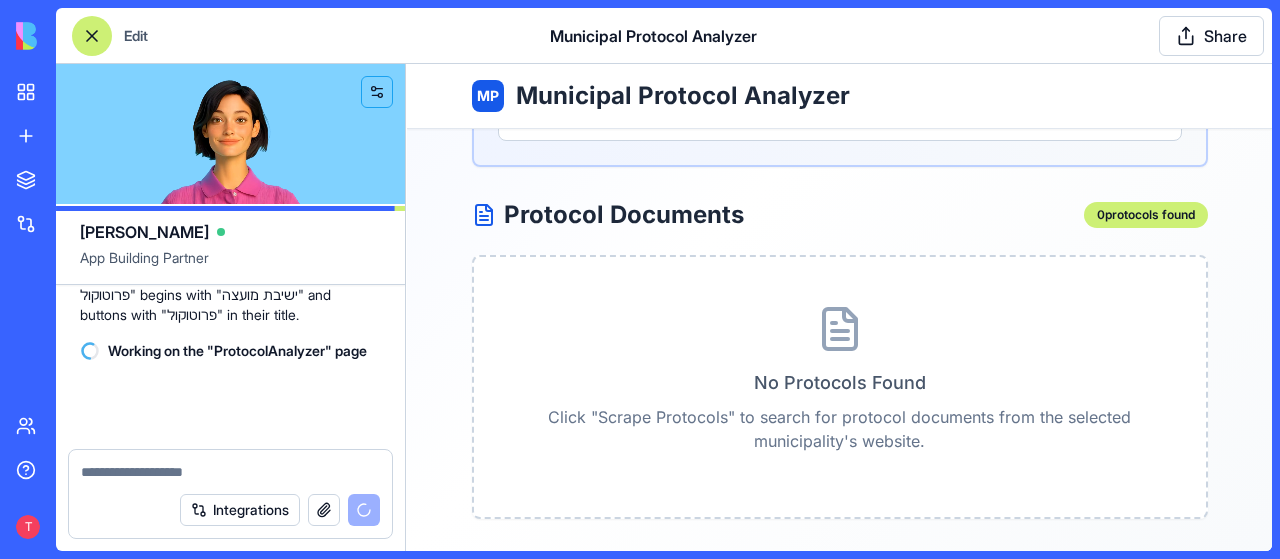 scroll, scrollTop: 3358, scrollLeft: 0, axis: vertical 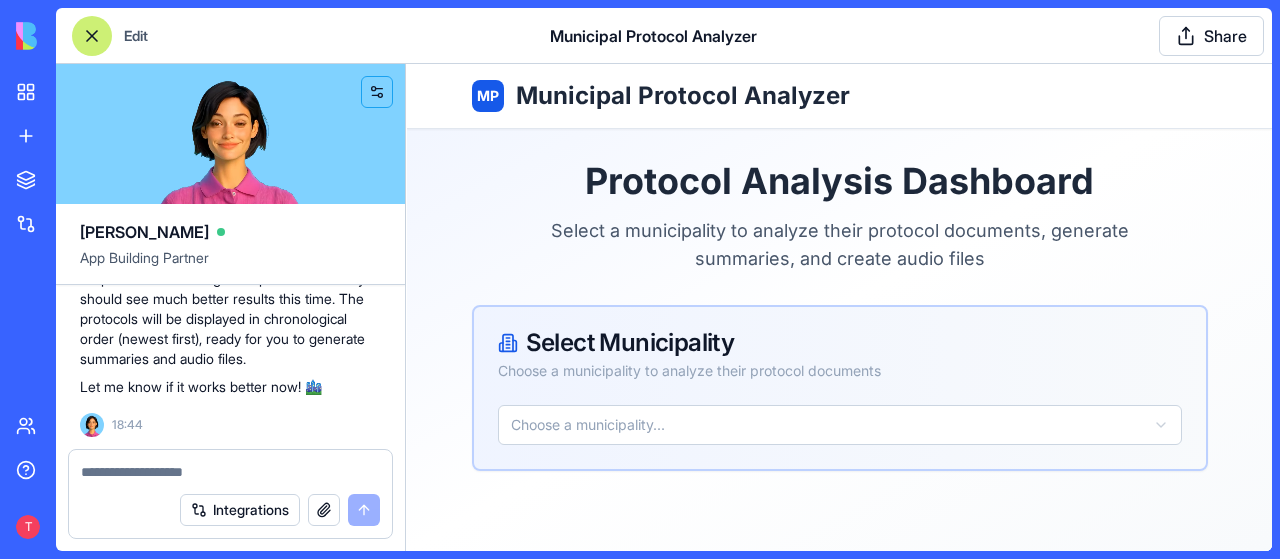 type 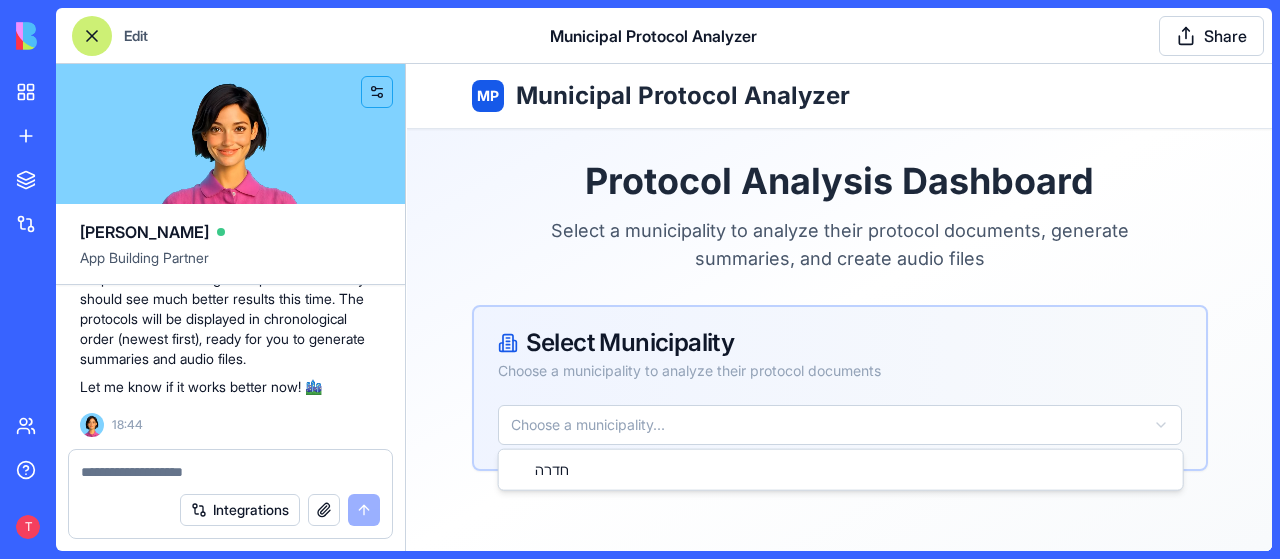 click on "MP Municipal Protocol Analyzer Protocol Analysis Dashboard Select a municipality to analyze their protocol documents, generate summaries, and create audio files Select Municipality Choose a municipality to analyze their protocol documents Choose a municipality...
[GEOGRAPHIC_DATA]" at bounding box center (839, 307) 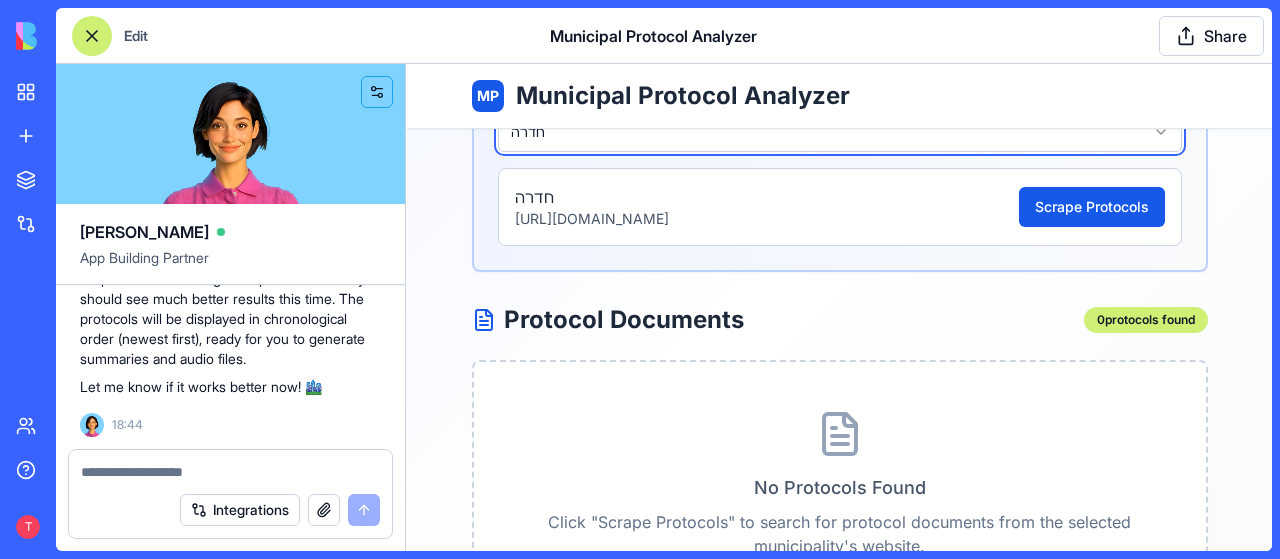 scroll, scrollTop: 300, scrollLeft: 0, axis: vertical 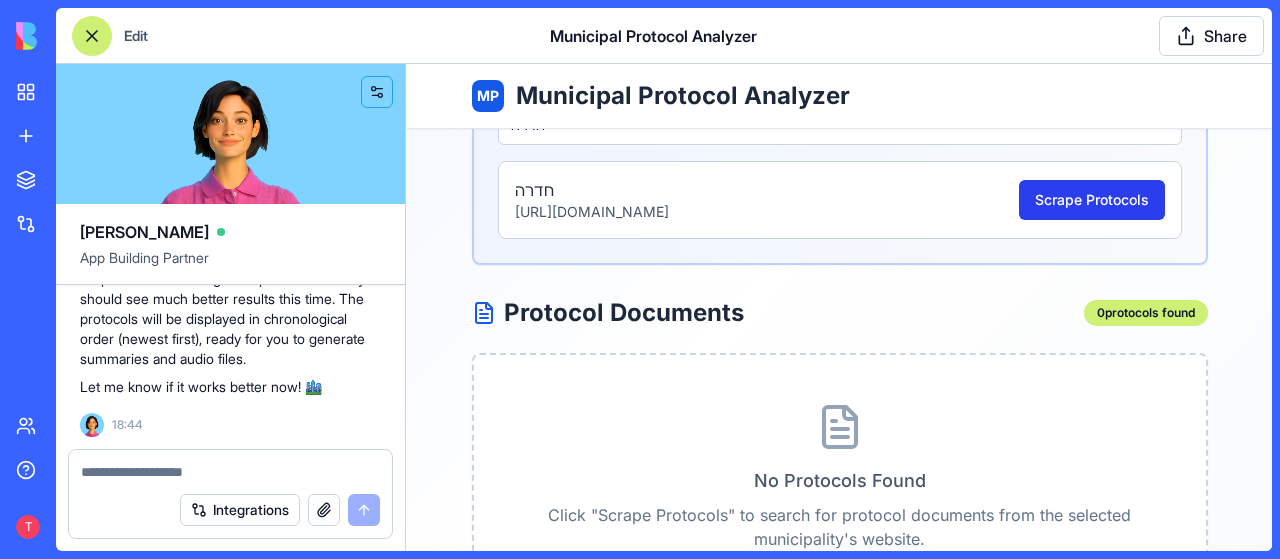 click on "Scrape Protocols" at bounding box center (1092, 200) 